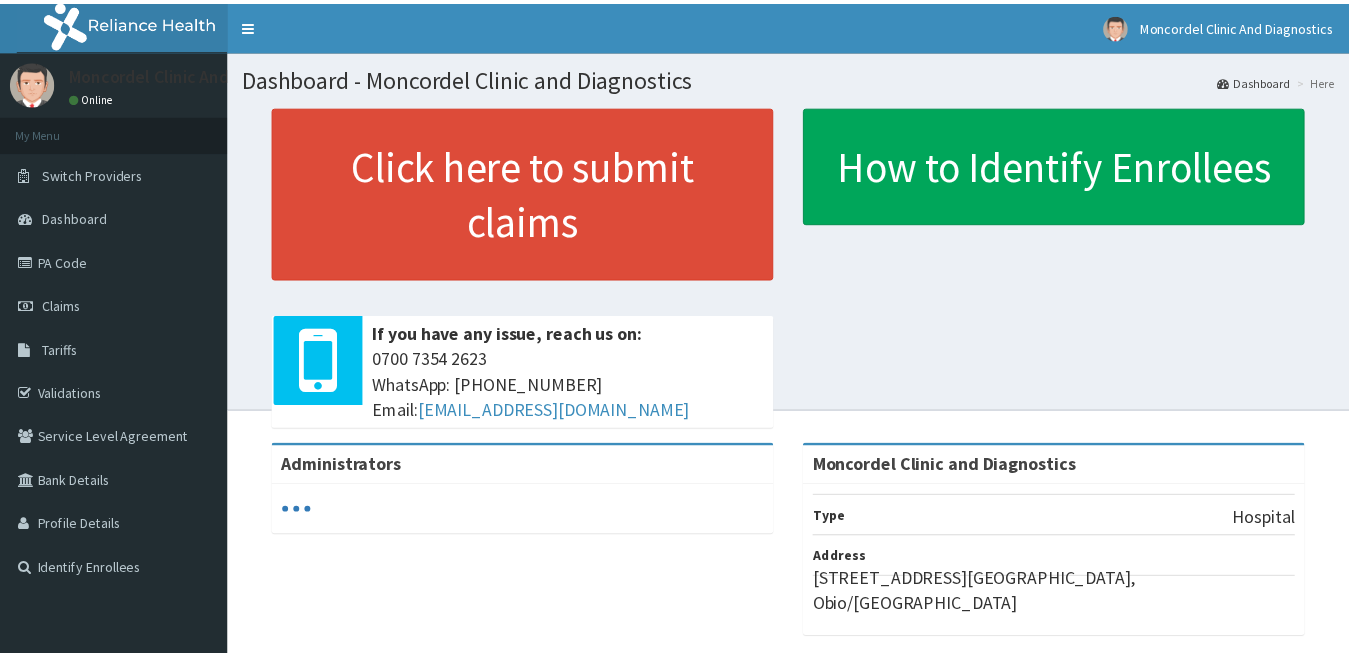 scroll, scrollTop: 0, scrollLeft: 0, axis: both 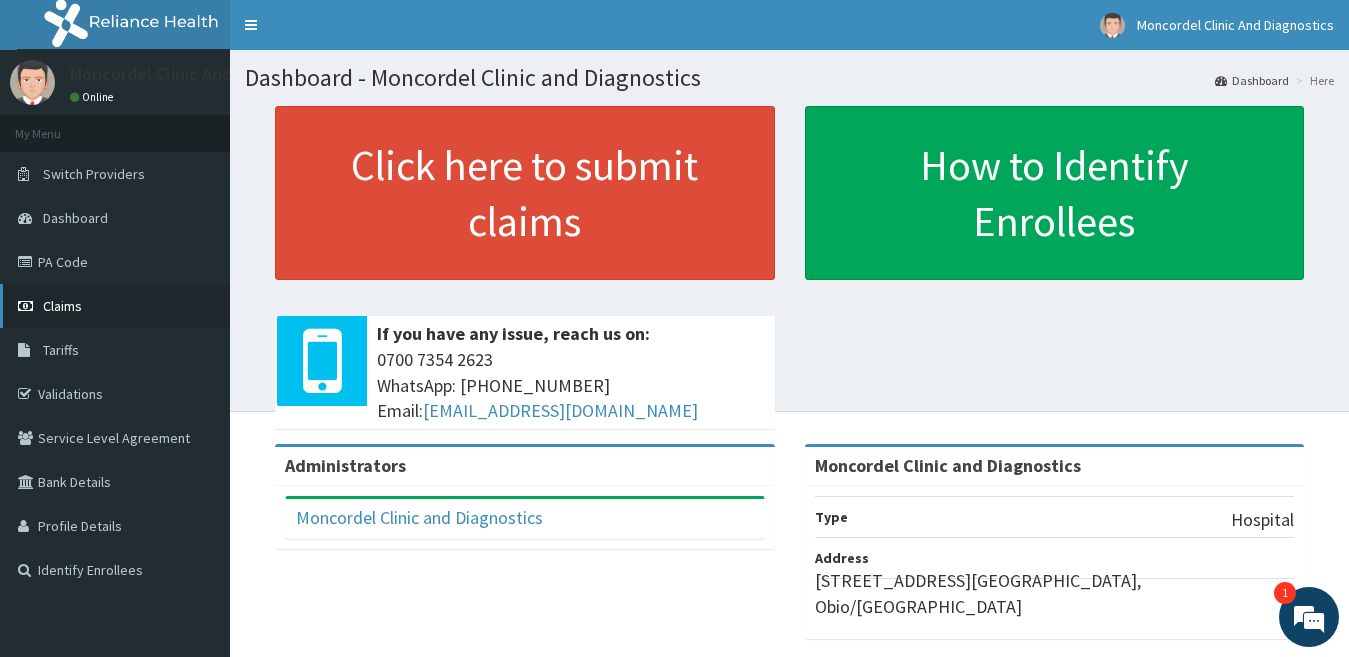 click on "Claims" at bounding box center [62, 306] 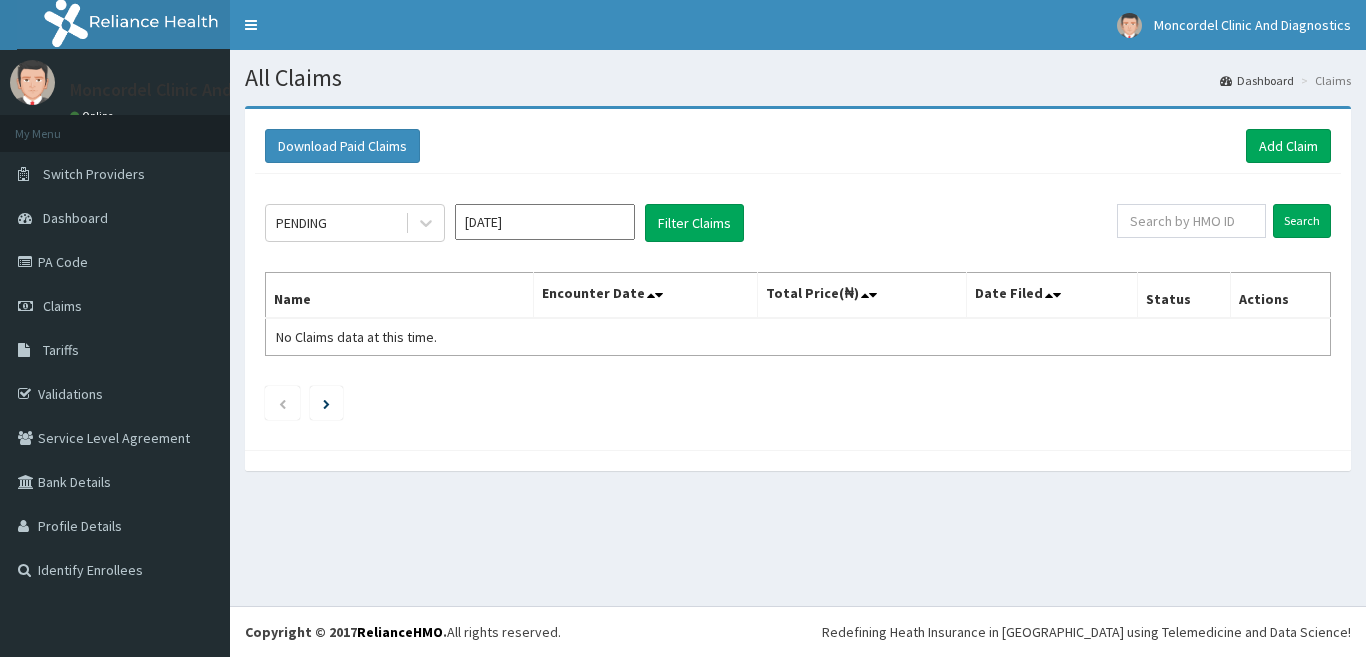 scroll, scrollTop: 0, scrollLeft: 0, axis: both 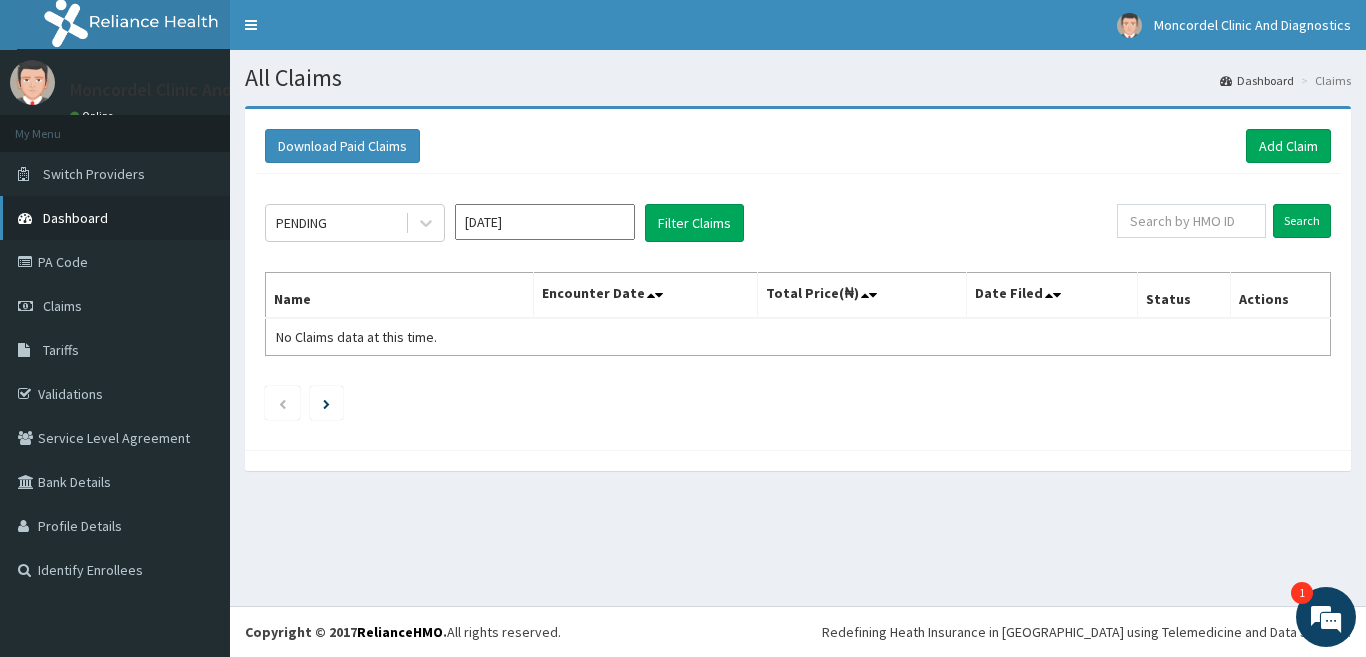 click on "Dashboard" at bounding box center (115, 218) 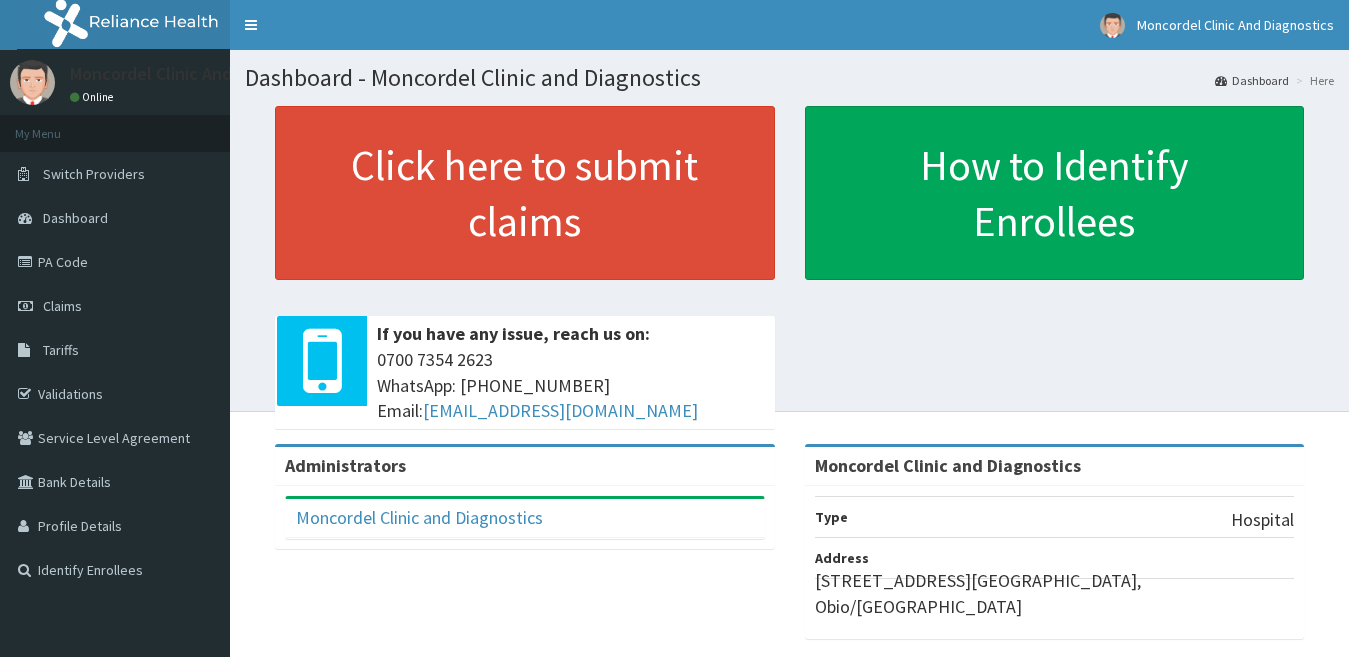 scroll, scrollTop: 0, scrollLeft: 0, axis: both 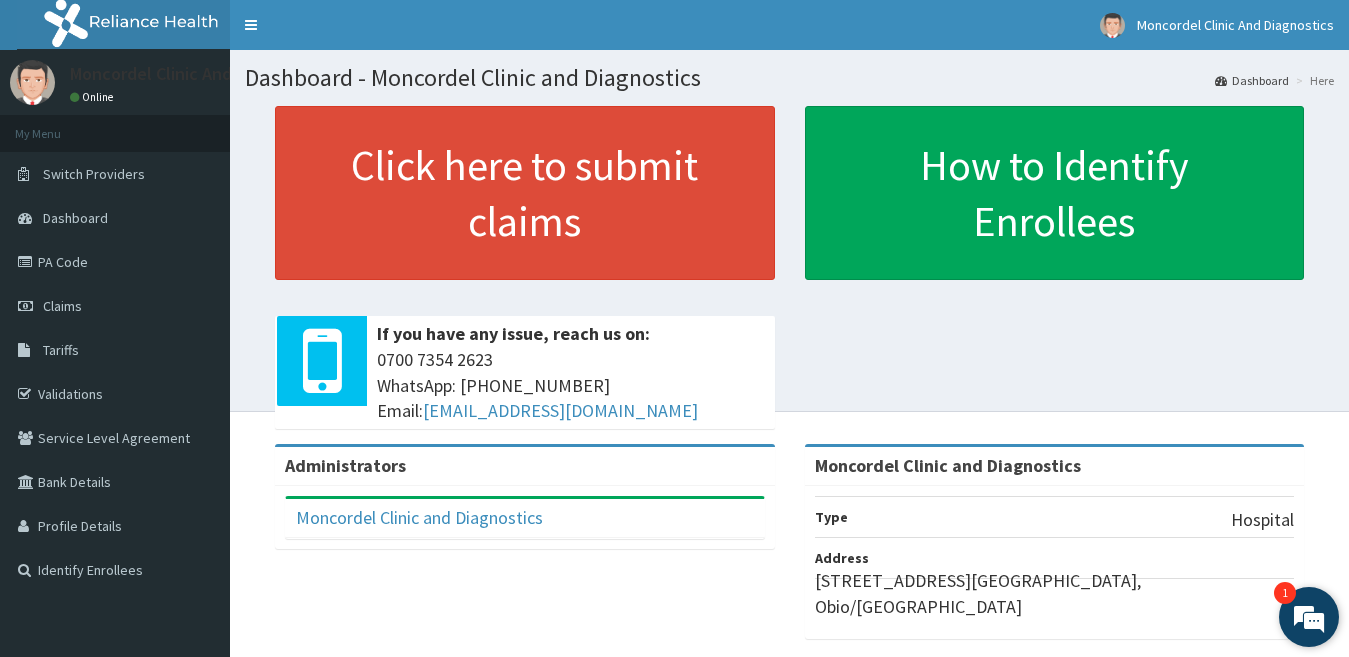 click at bounding box center [1309, 617] 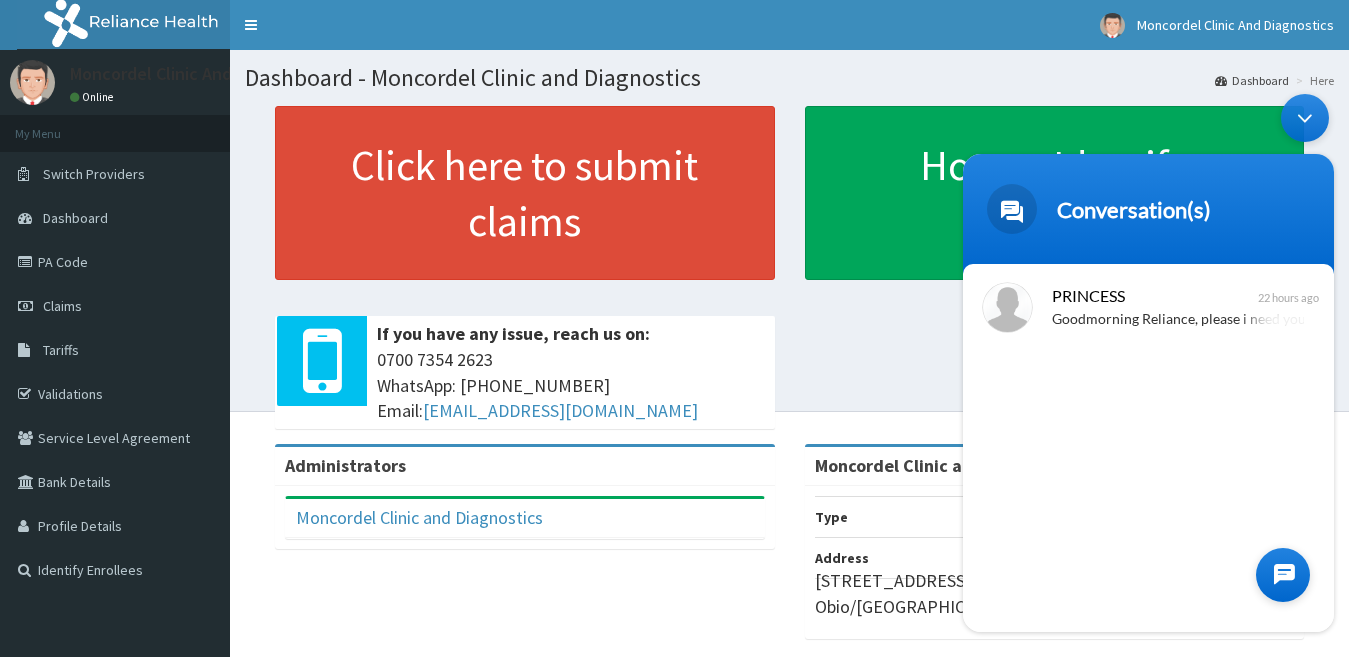 click at bounding box center [1283, 574] 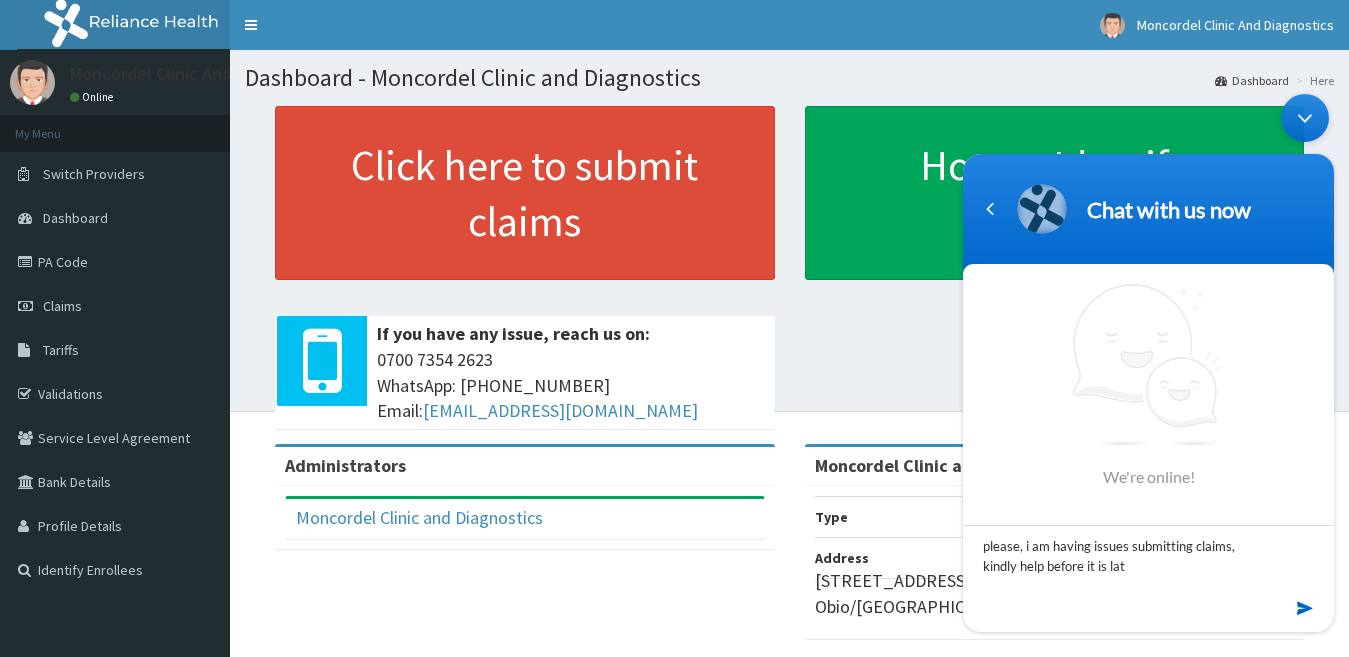 type on "please, i am having issues submitting claims, kindly help before it is late" 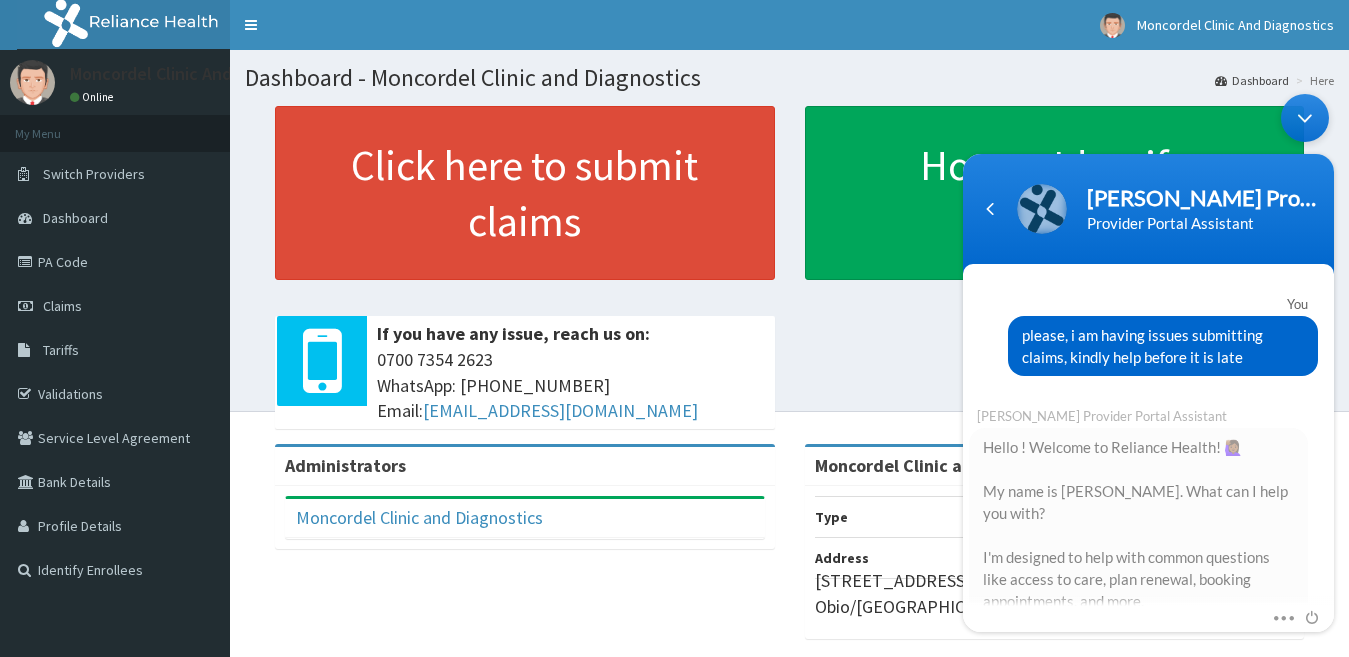 scroll, scrollTop: 401, scrollLeft: 0, axis: vertical 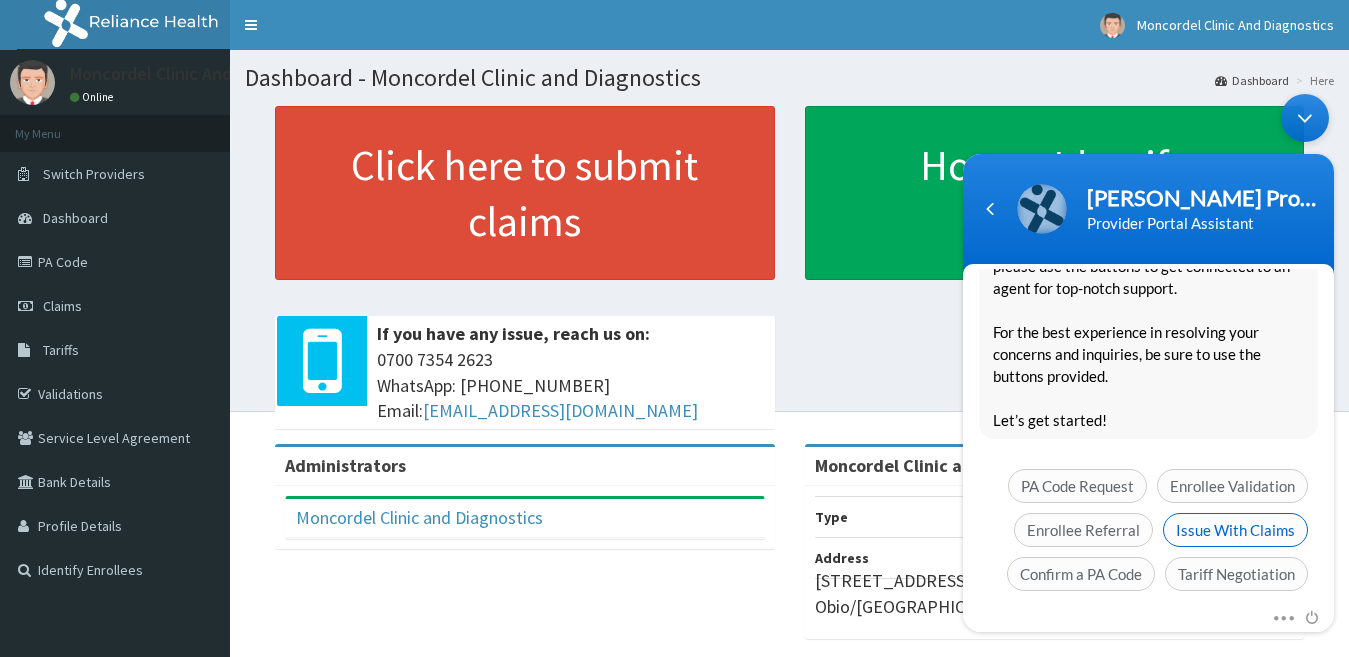 click on "Issue With Claims" at bounding box center [1235, 529] 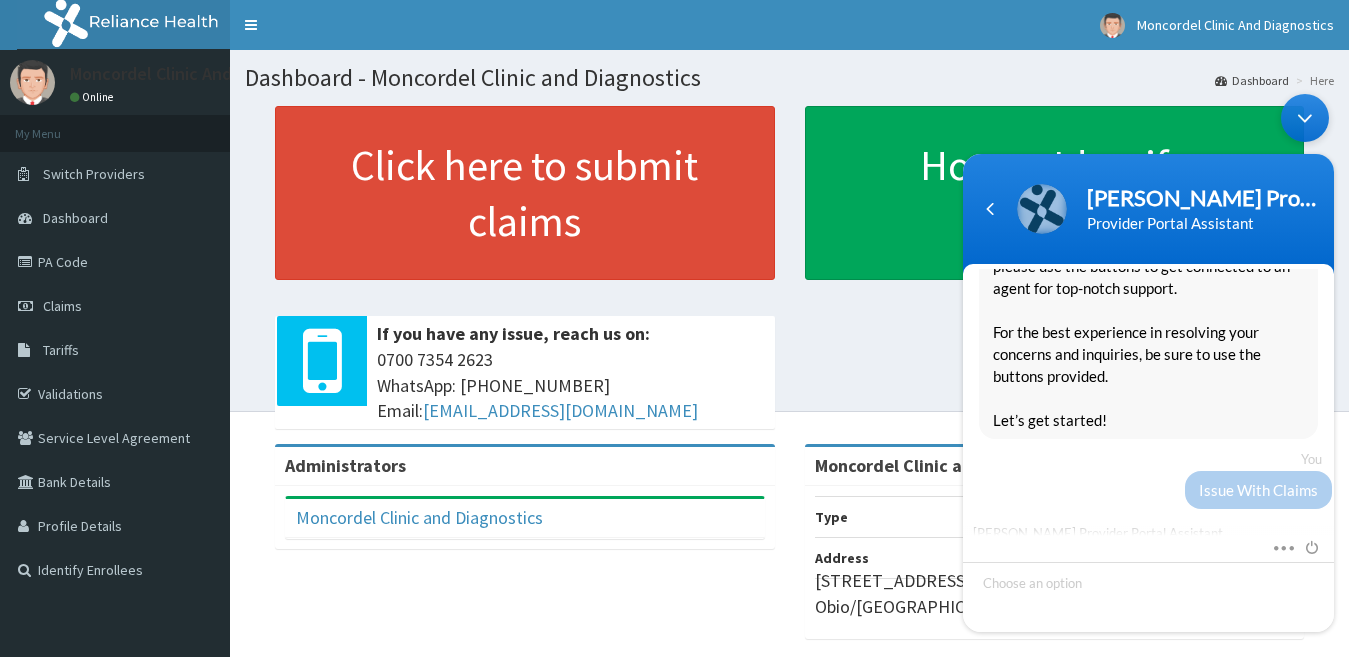 scroll, scrollTop: 427, scrollLeft: 0, axis: vertical 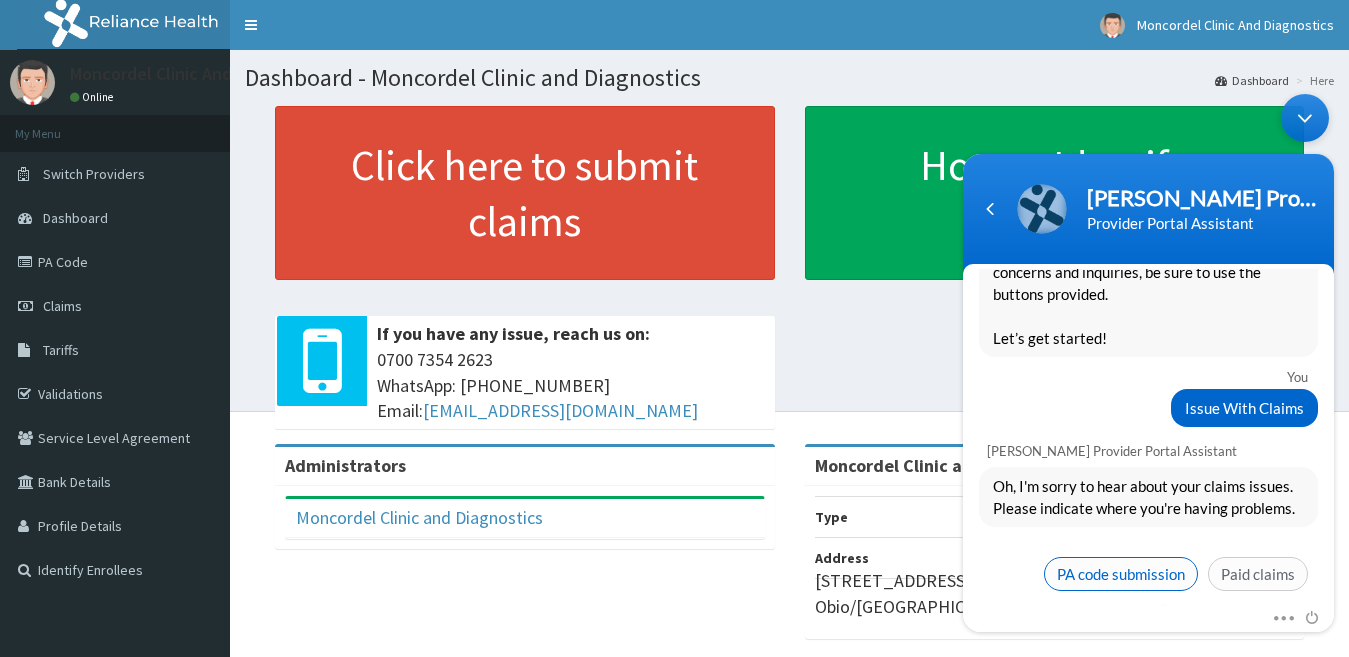 click on "PA code submission" at bounding box center (1121, 573) 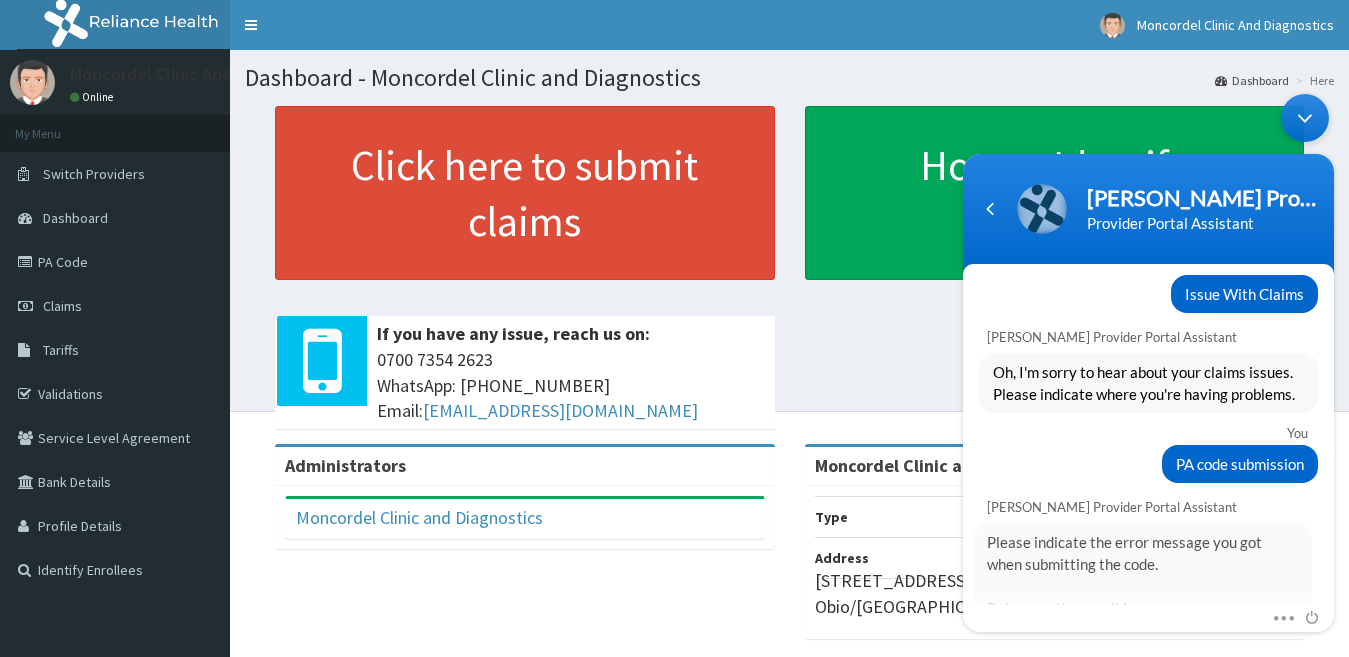 scroll, scrollTop: 851, scrollLeft: 0, axis: vertical 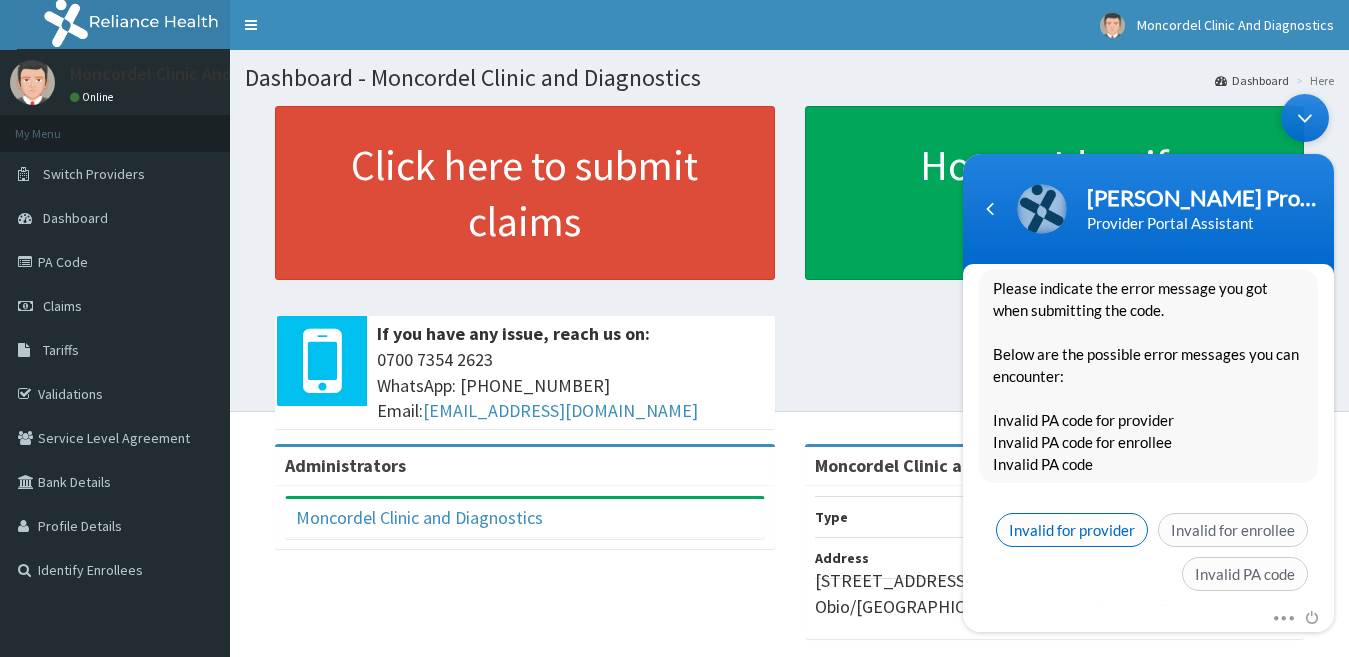 click on "Invalid for provider" at bounding box center [1072, 529] 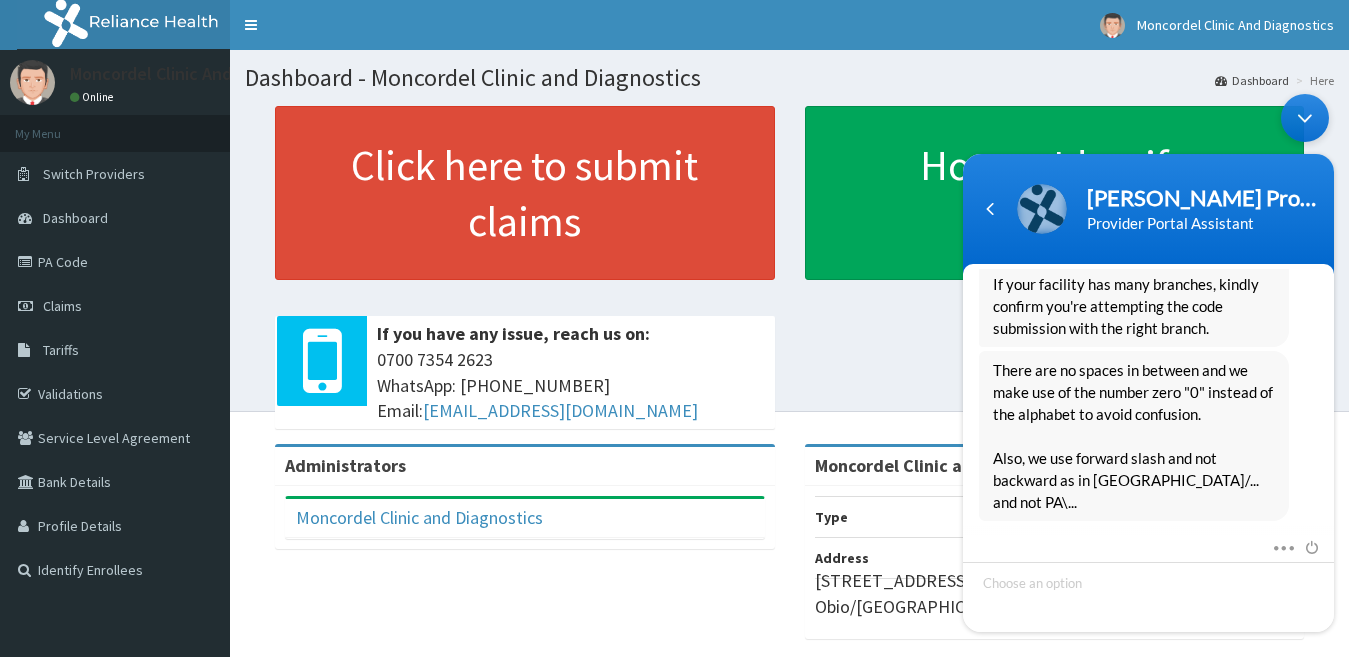 scroll, scrollTop: 1309, scrollLeft: 0, axis: vertical 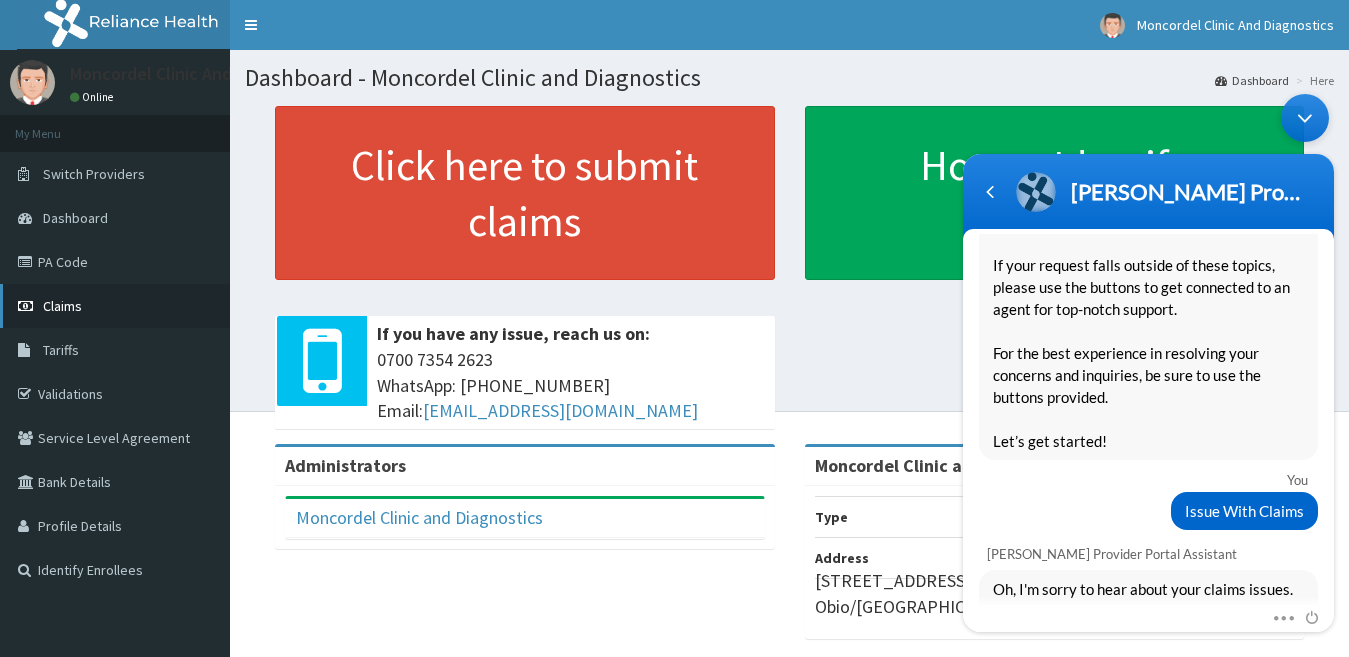 click on "Claims" at bounding box center (115, 306) 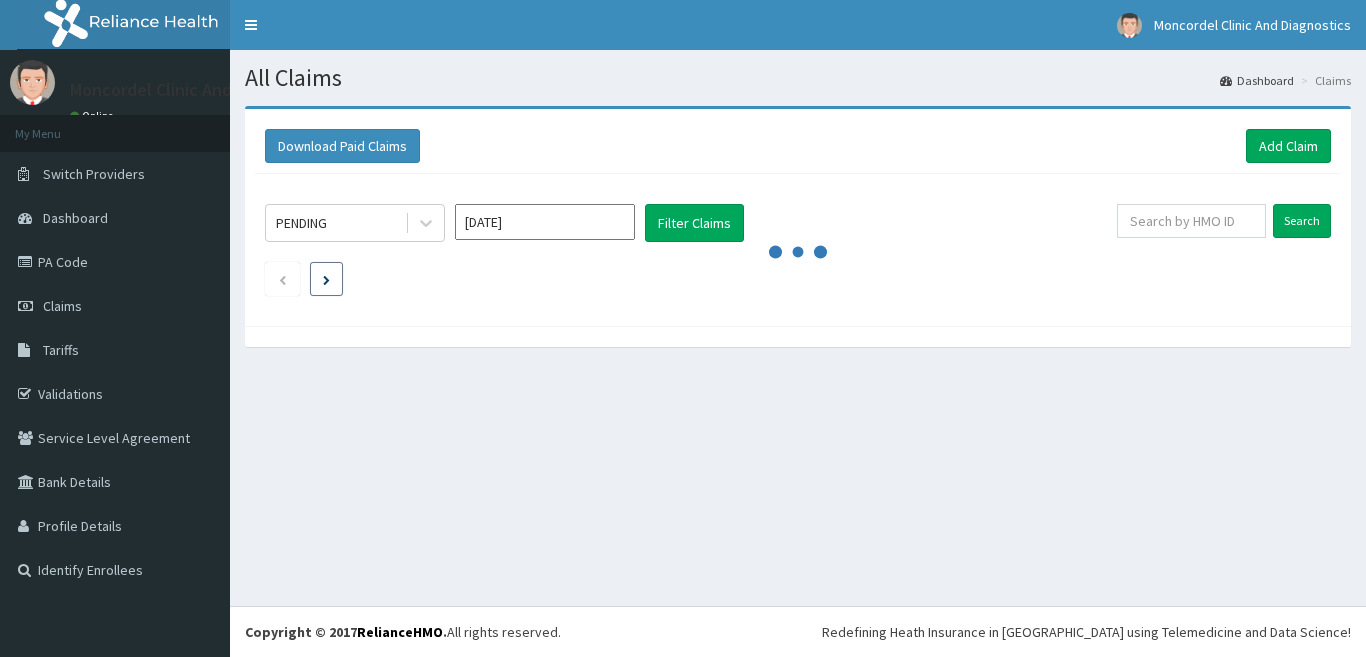 scroll, scrollTop: 0, scrollLeft: 0, axis: both 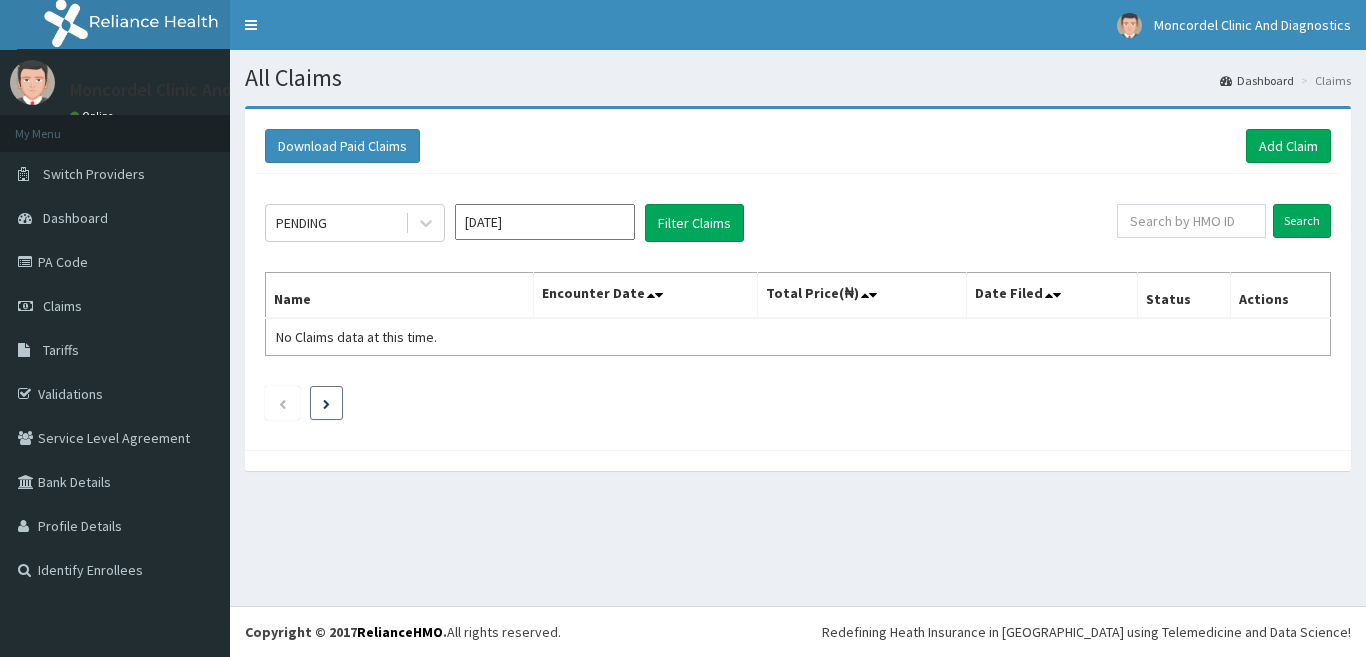 click on "Name" at bounding box center (400, 296) 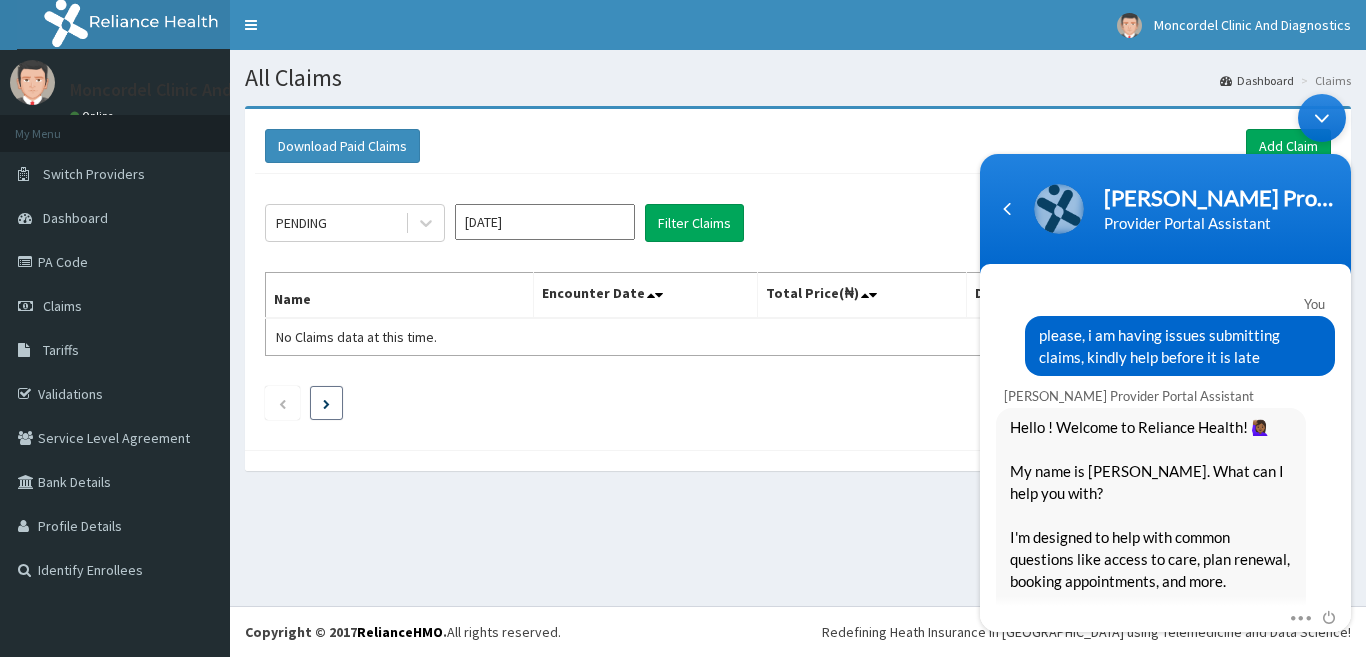 scroll, scrollTop: 0, scrollLeft: 0, axis: both 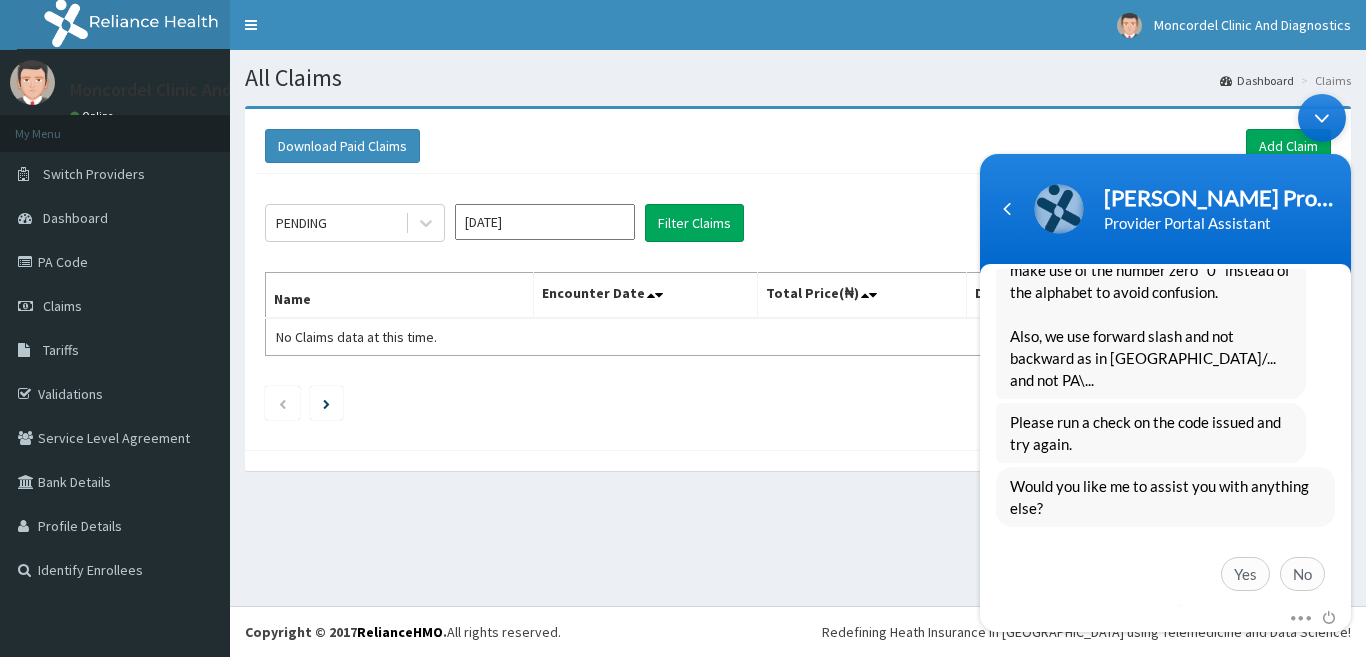 click at bounding box center [1322, 117] 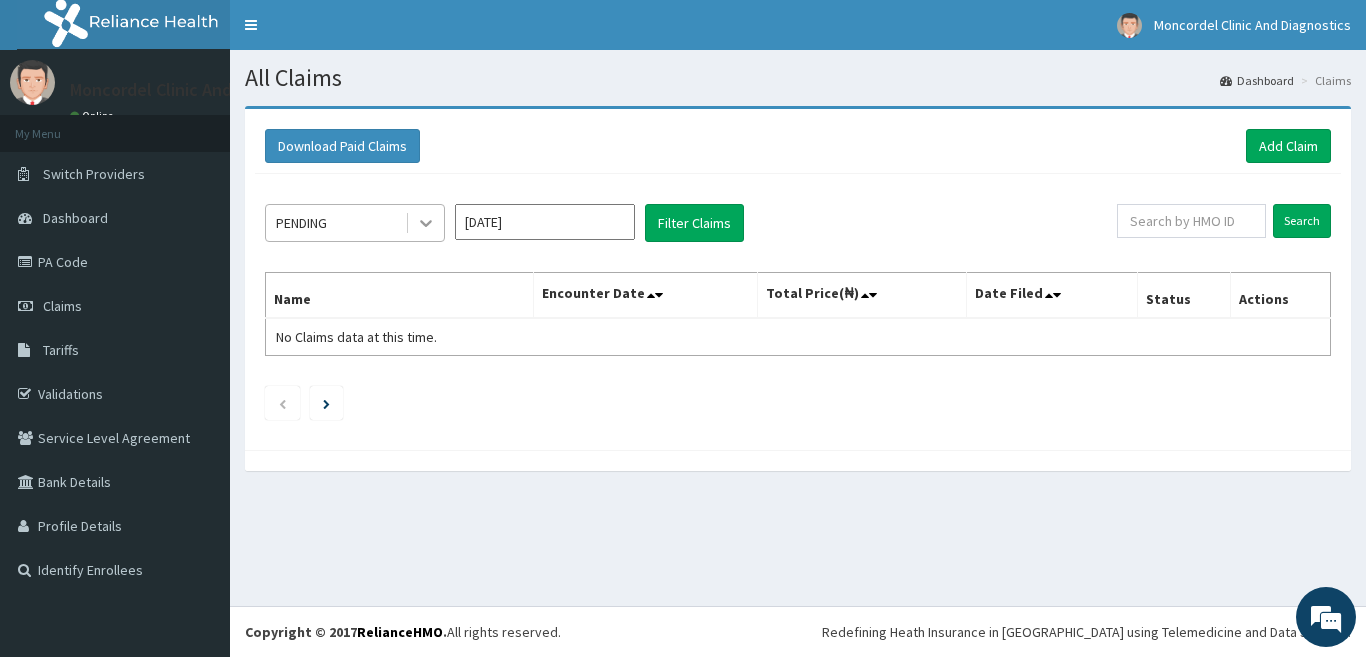 click 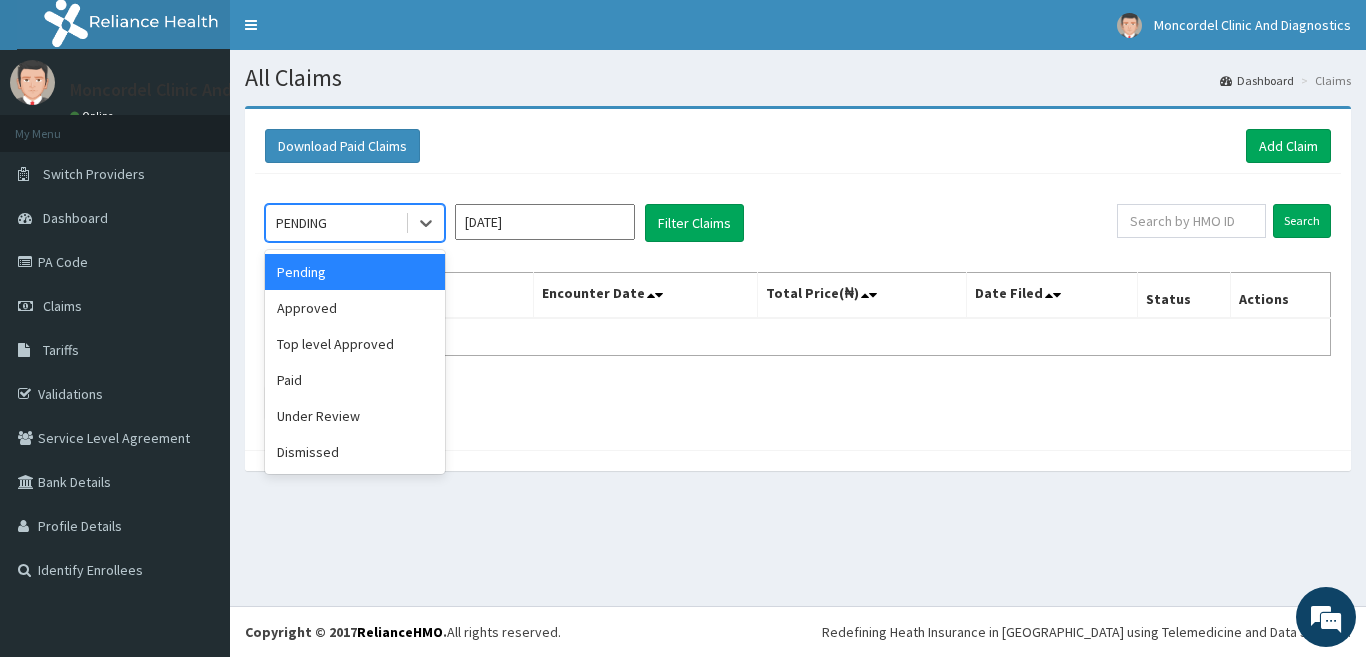 click on "Jul 2025" at bounding box center [545, 222] 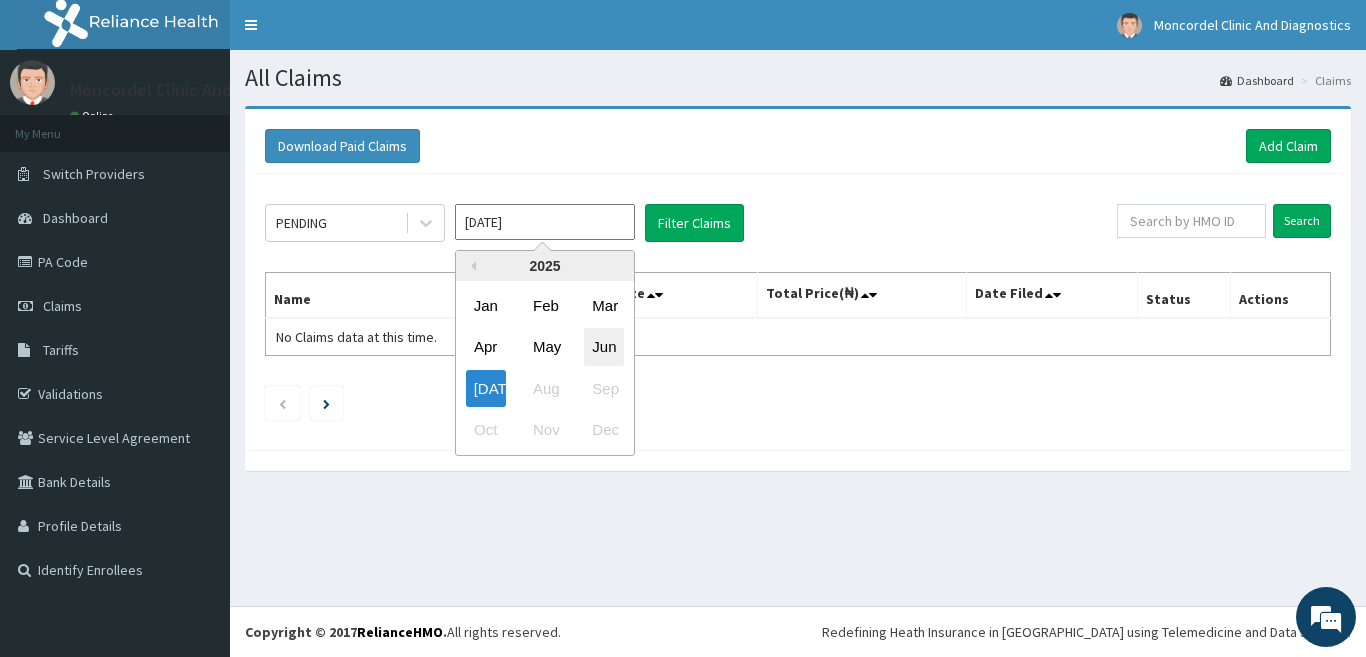 click on "Jun" at bounding box center [604, 347] 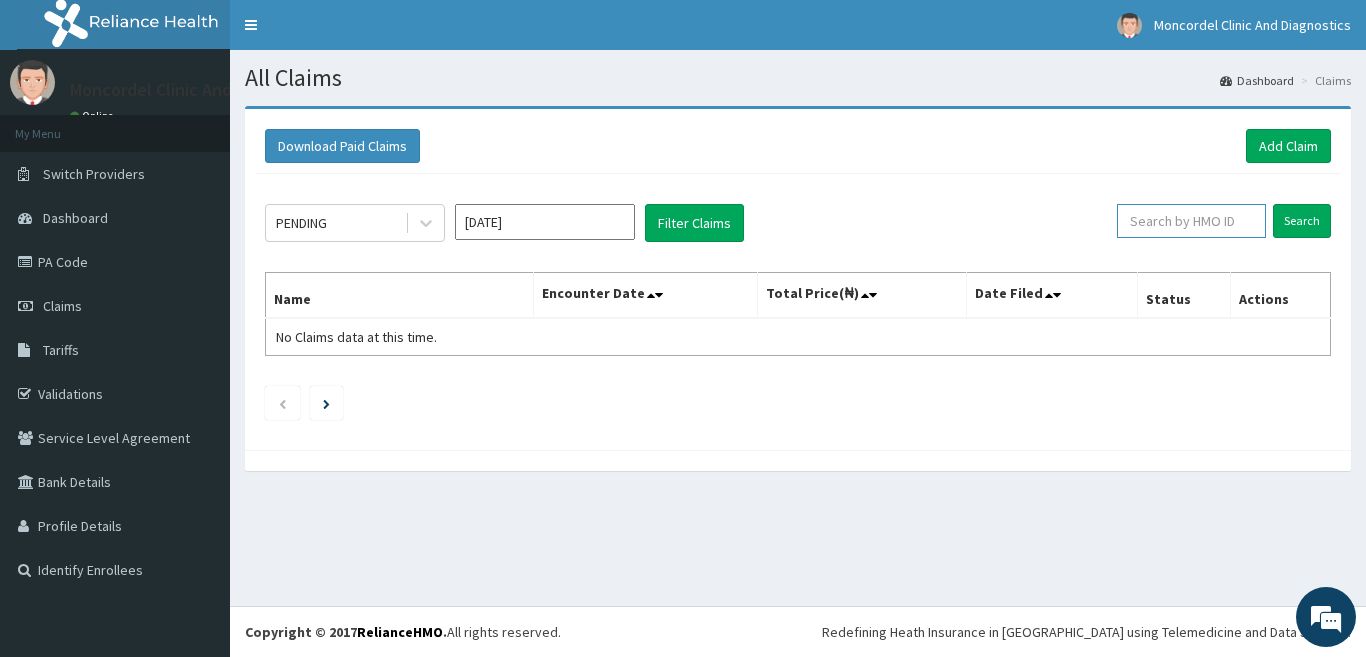 click at bounding box center (1191, 221) 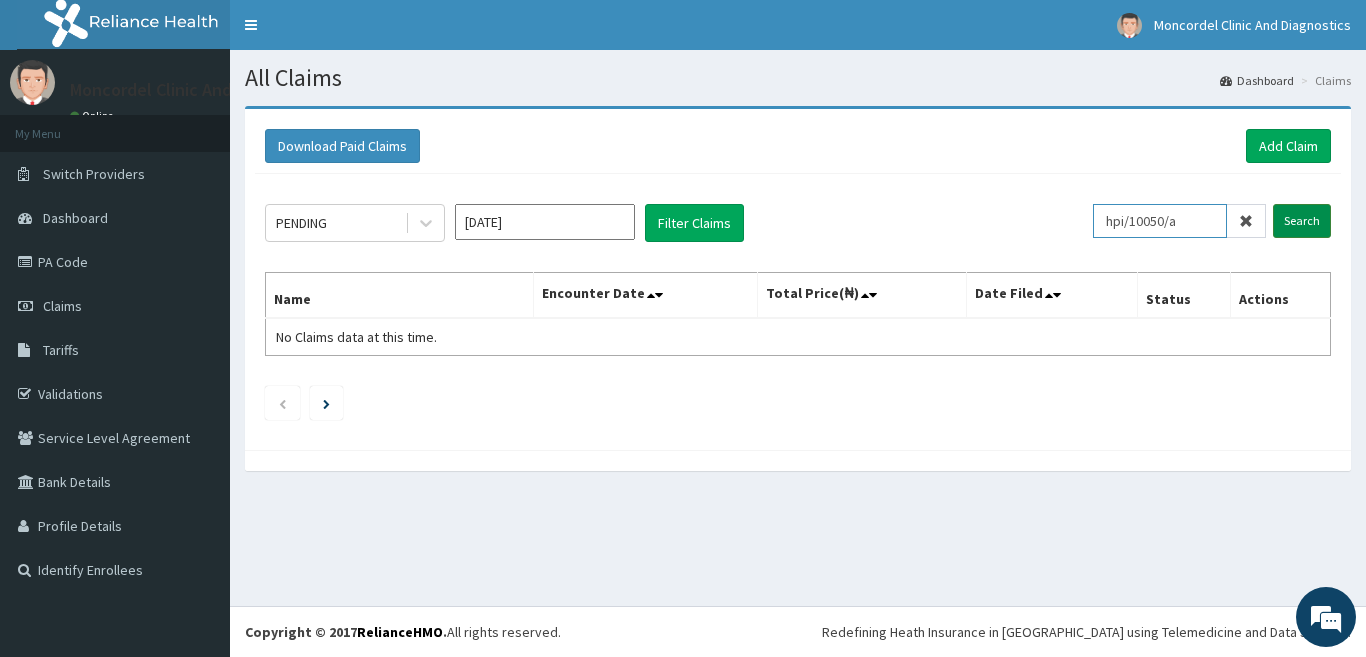 type on "hpi/10050/a" 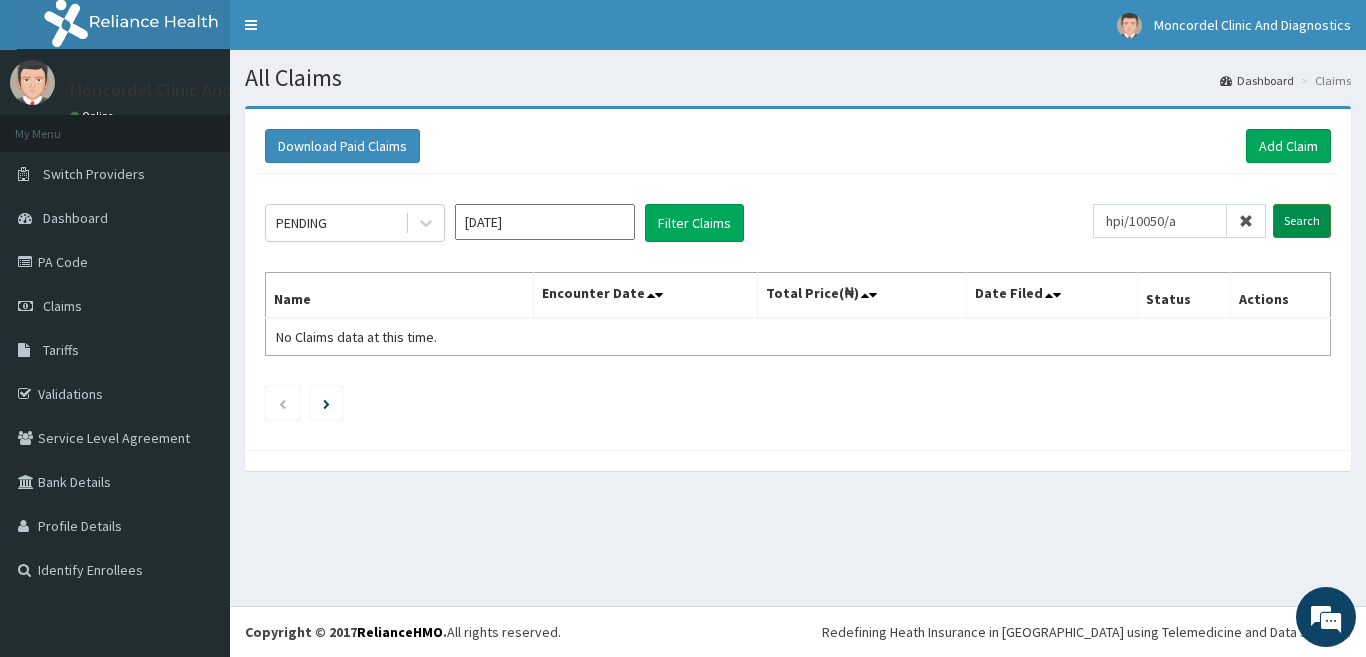 click on "Search" at bounding box center (1302, 221) 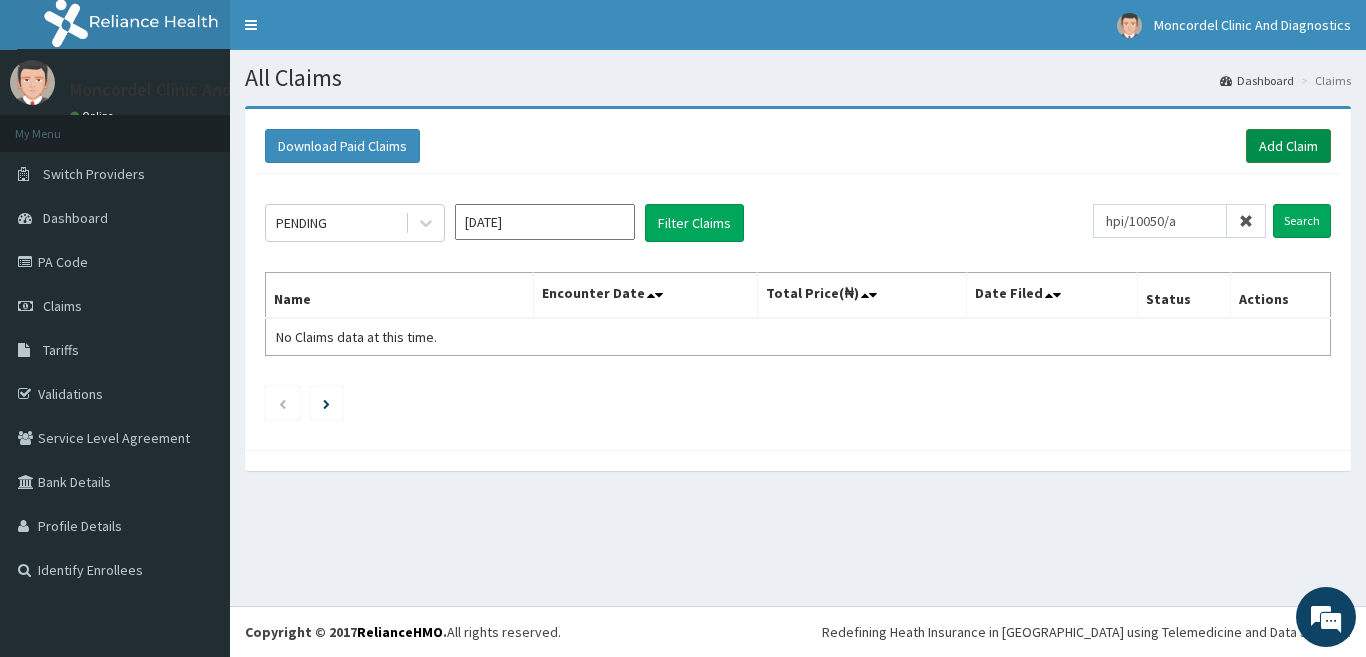 click on "Add Claim" at bounding box center (1288, 146) 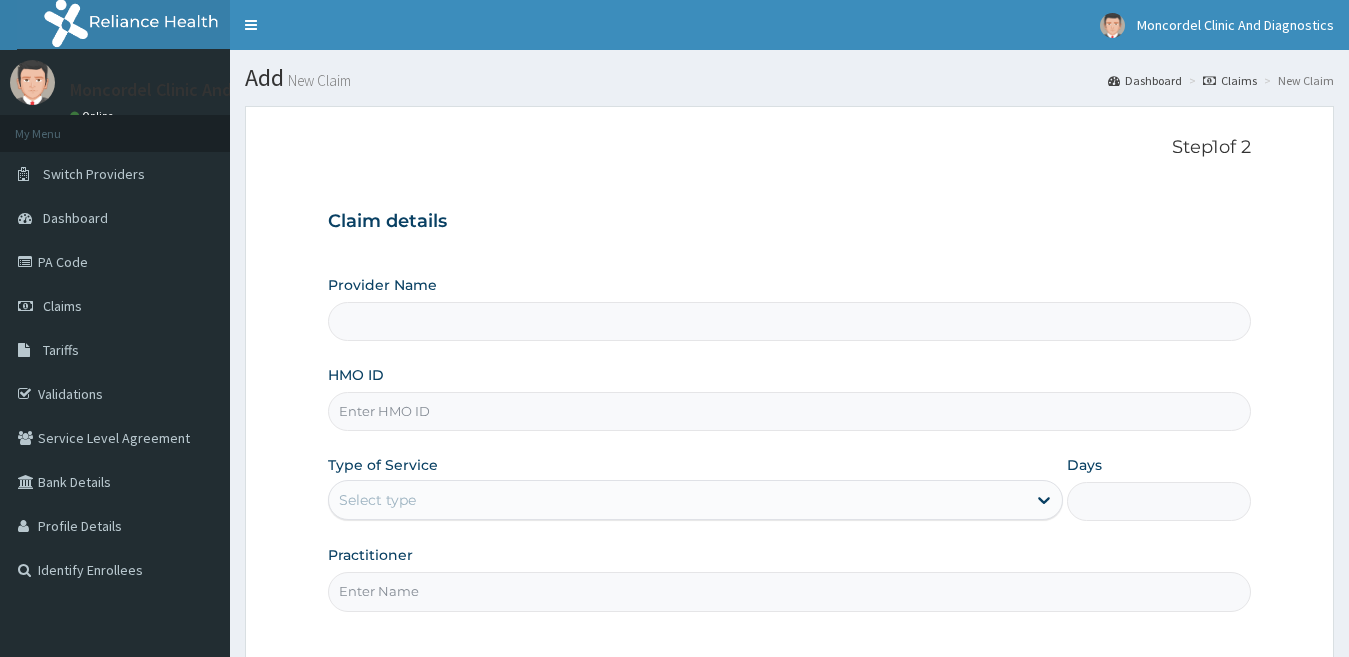 scroll, scrollTop: 0, scrollLeft: 0, axis: both 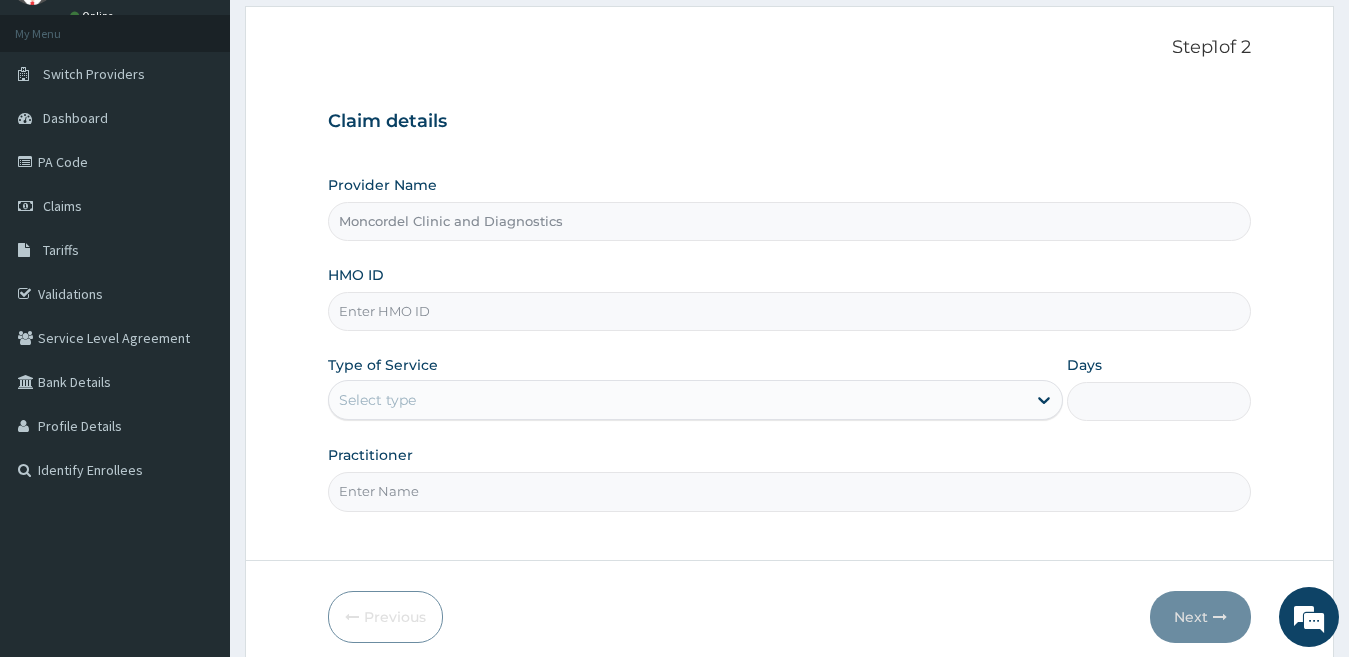 click on "Moncordel Clinic and Diagnostics" at bounding box center (790, 221) 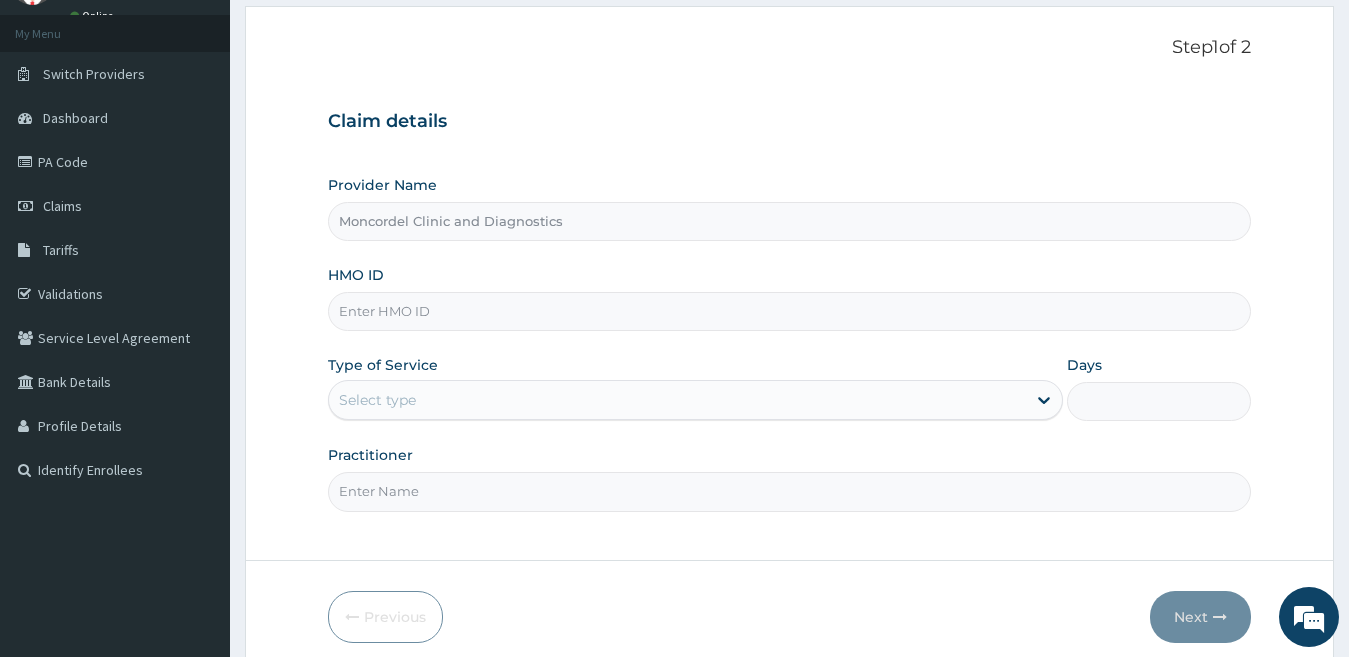 type on "hpl/10050/a" 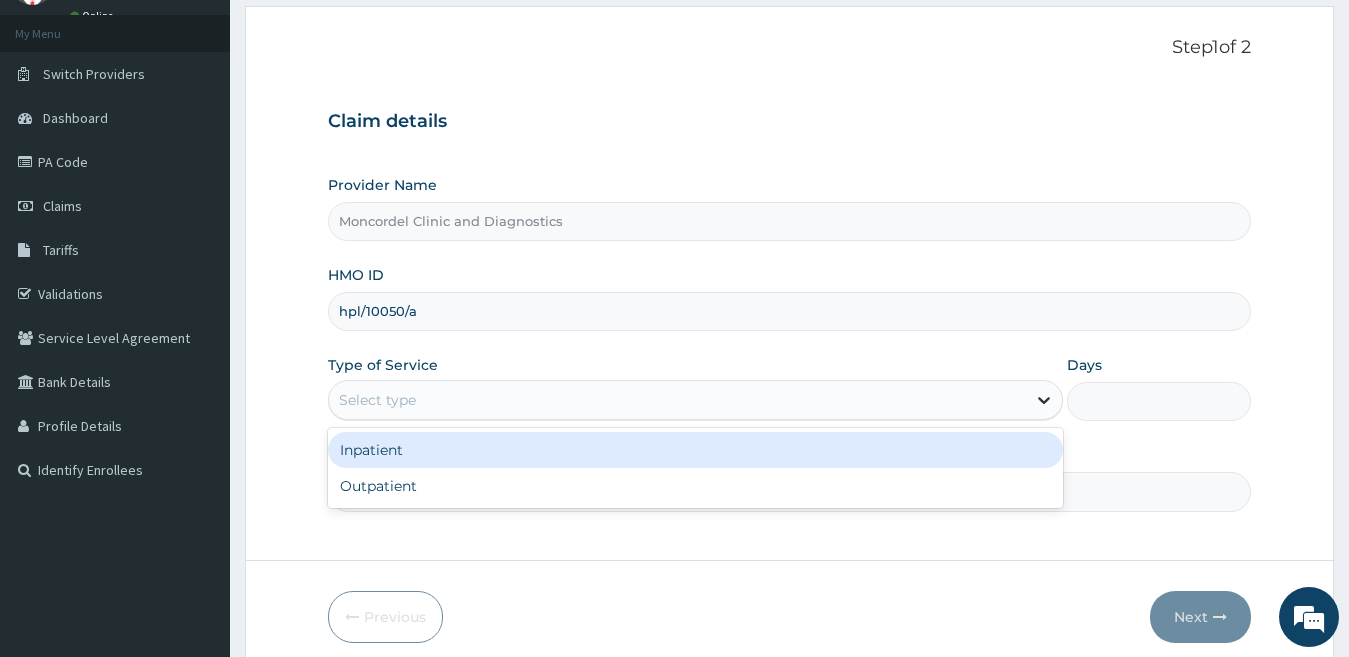 click 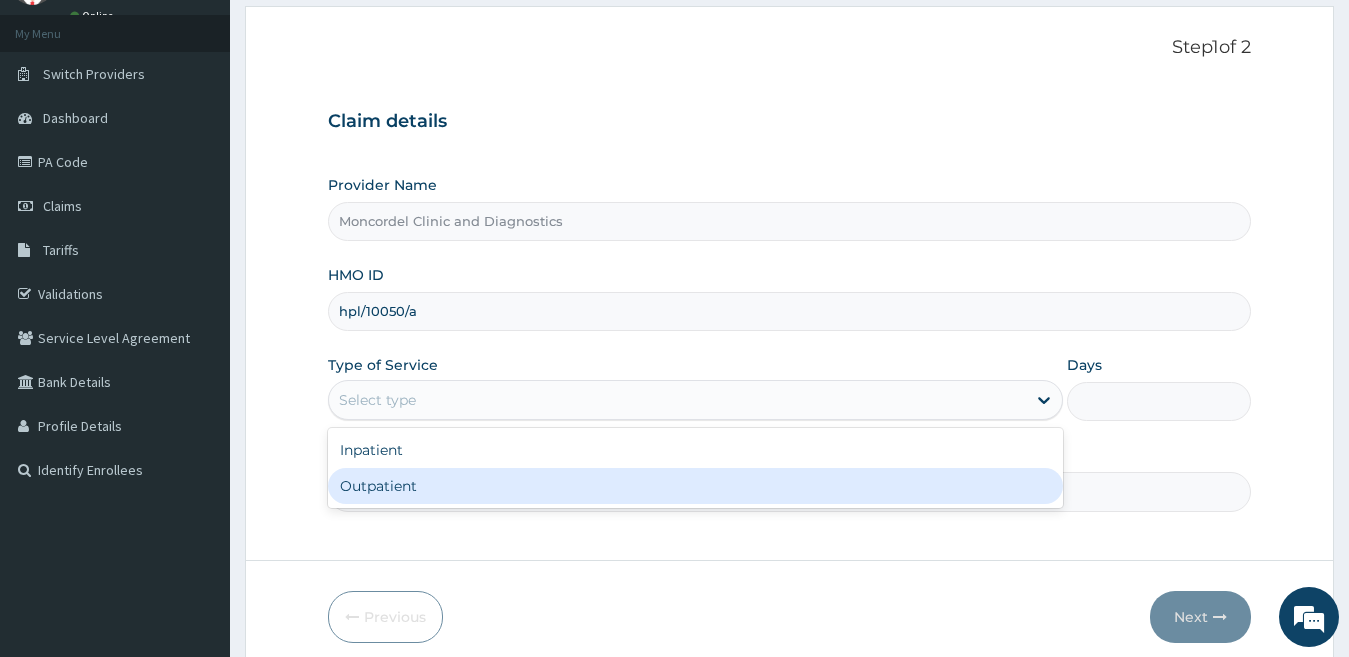 click on "Outpatient" at bounding box center [696, 486] 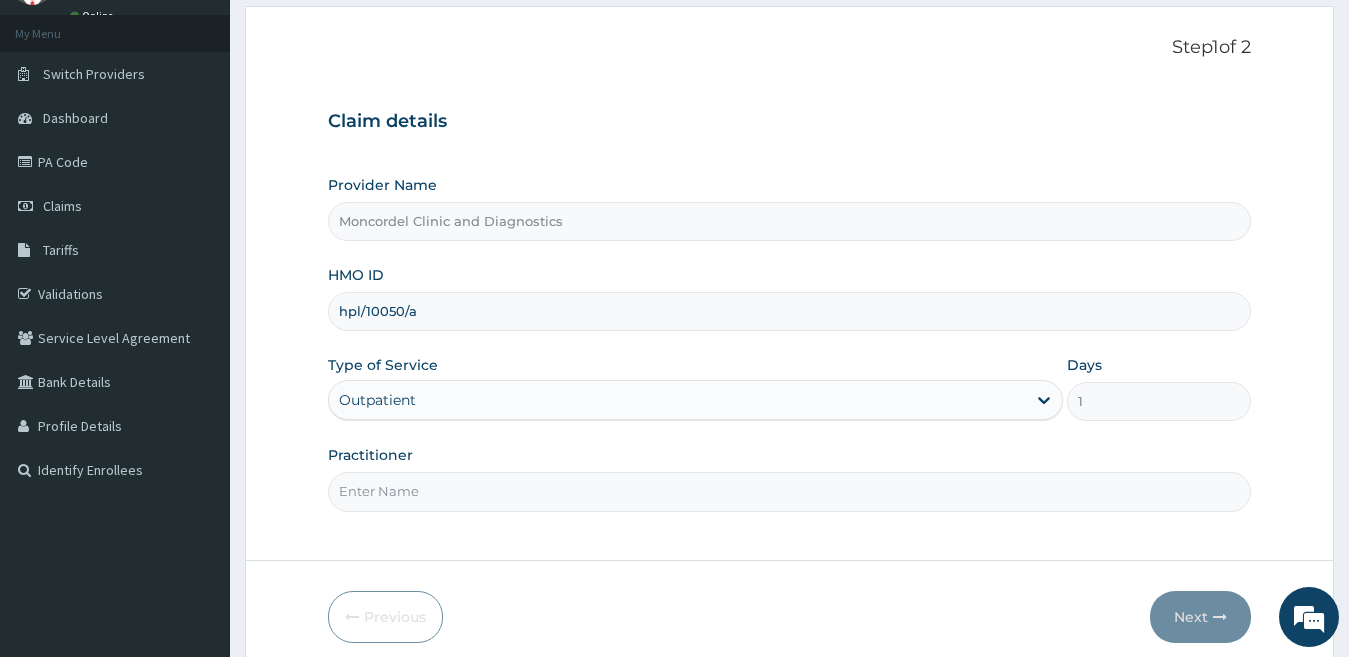 click on "Practitioner" at bounding box center (790, 491) 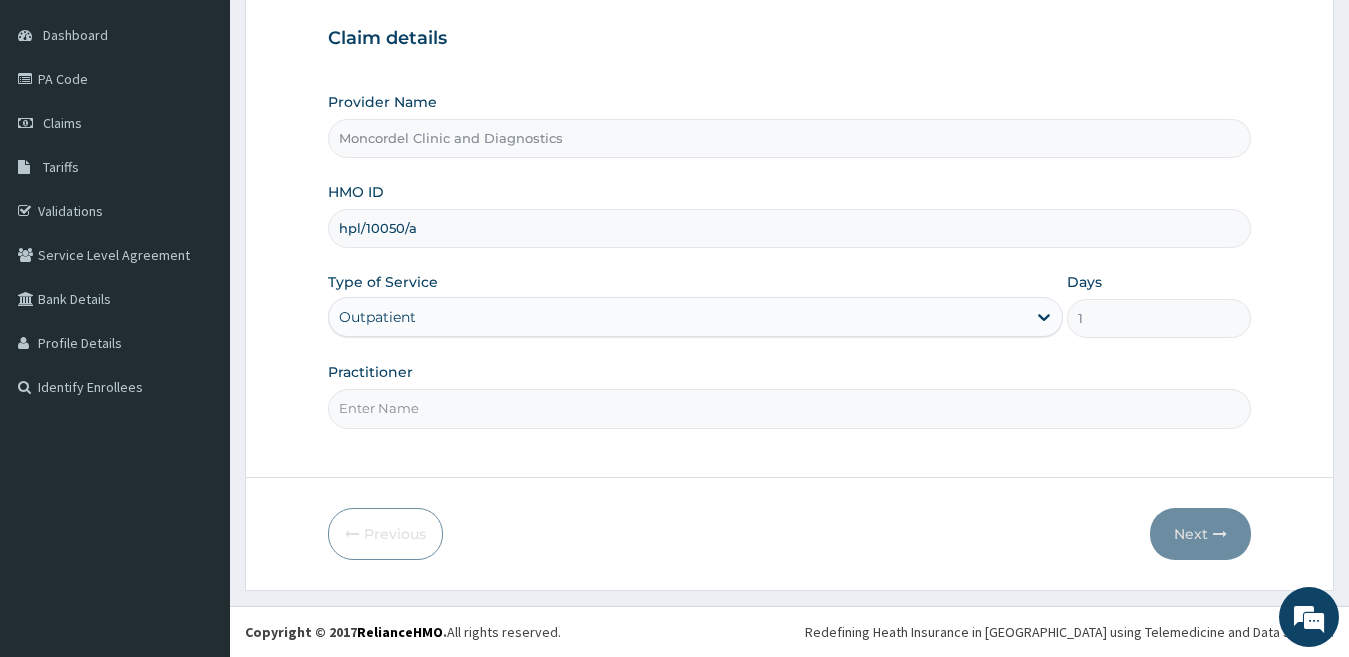 click on "Practitioner" at bounding box center (790, 408) 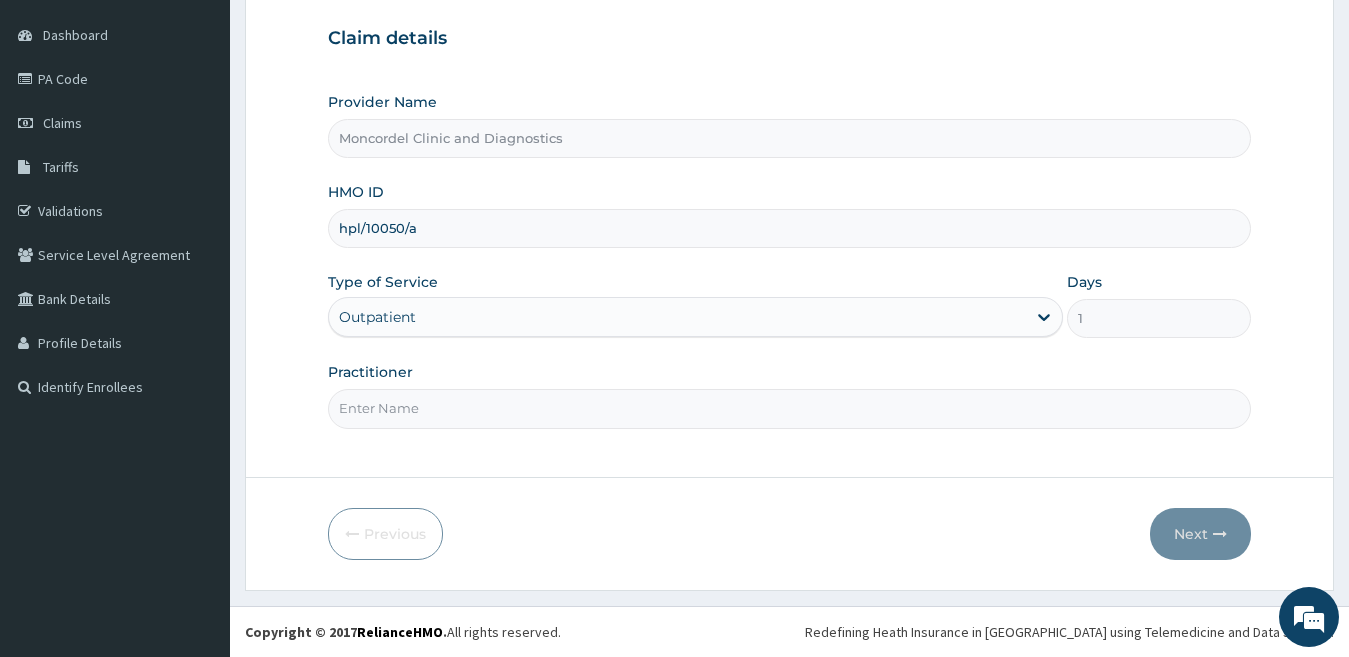 type on "d" 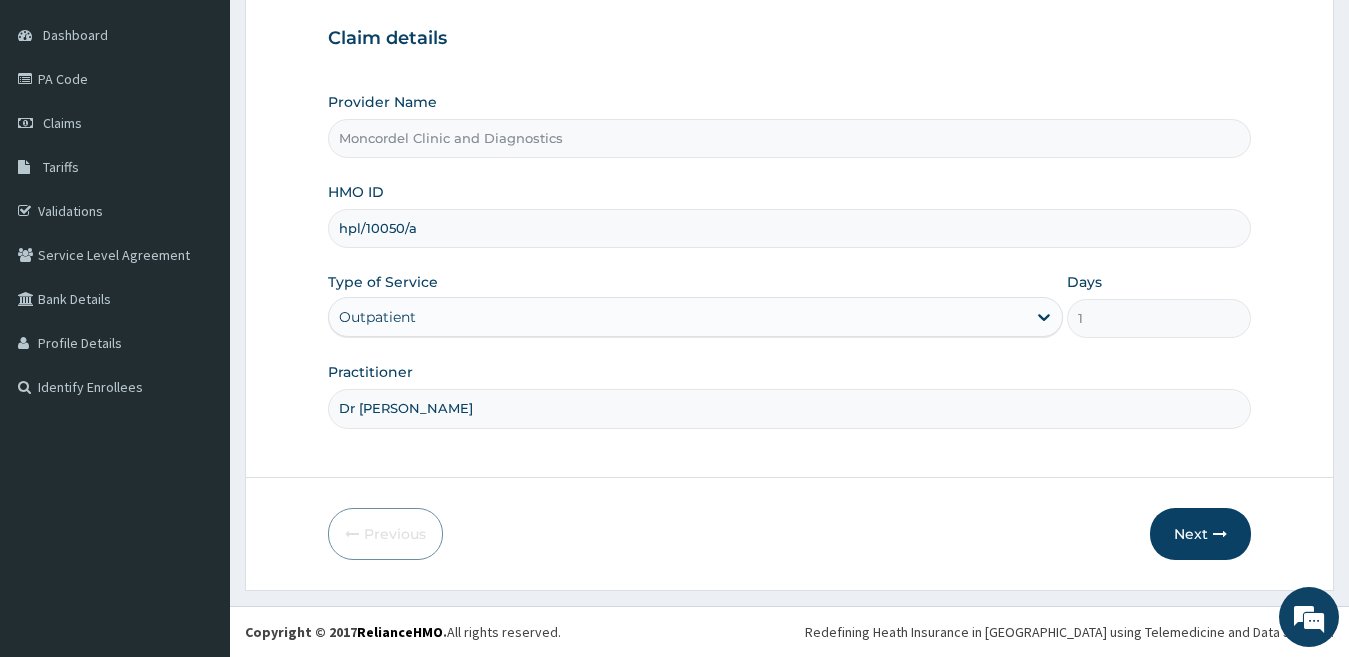 type on "Dr [PERSON_NAME]" 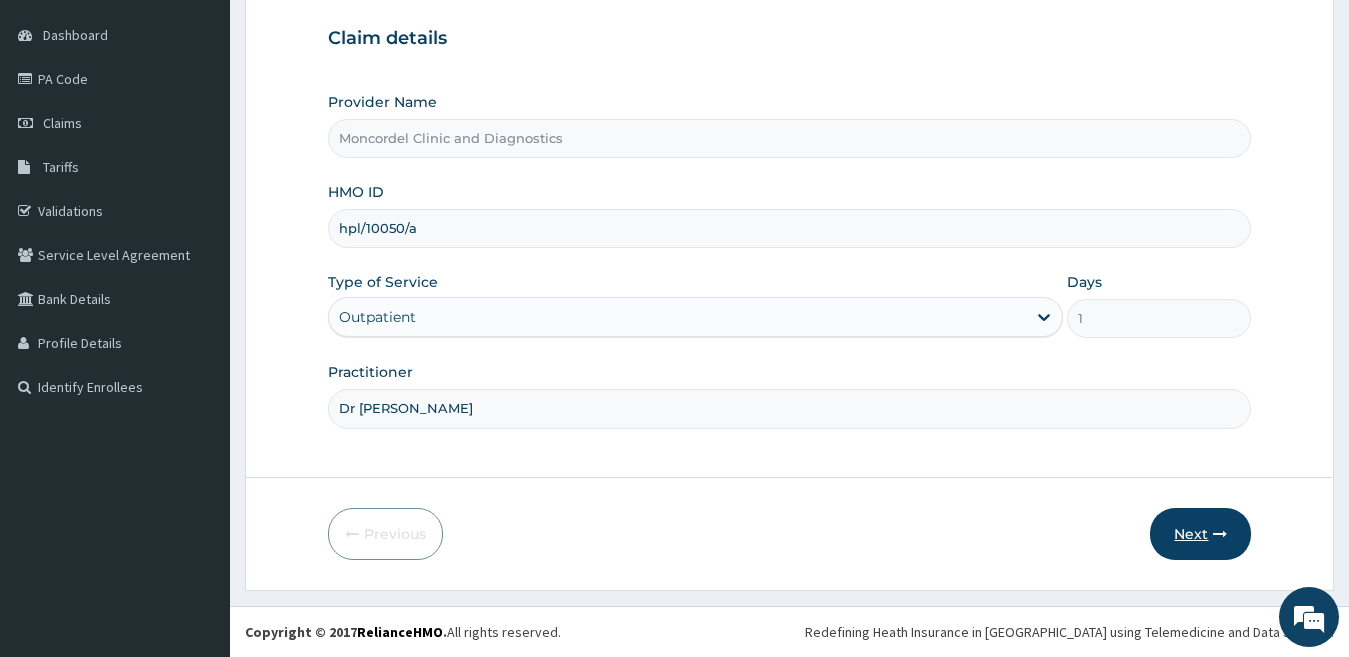 click on "Next" at bounding box center [1200, 534] 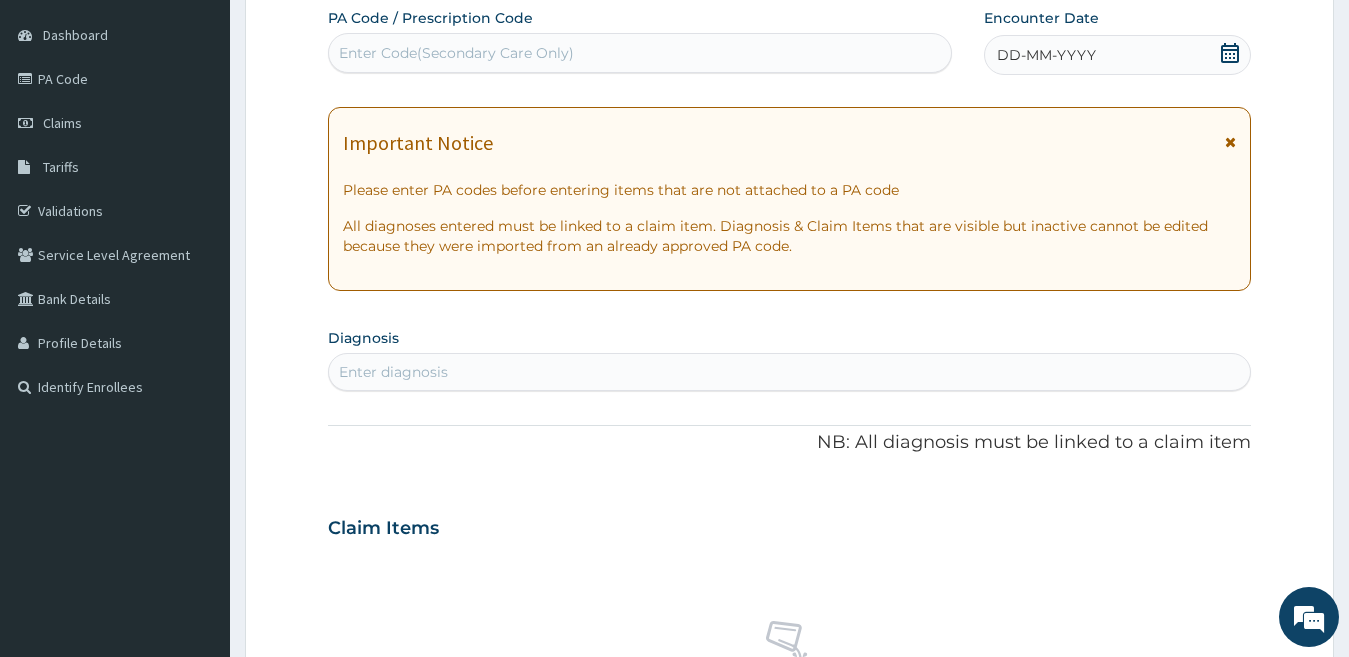 click on "Enter Code(Secondary Care Only)" at bounding box center [640, 53] 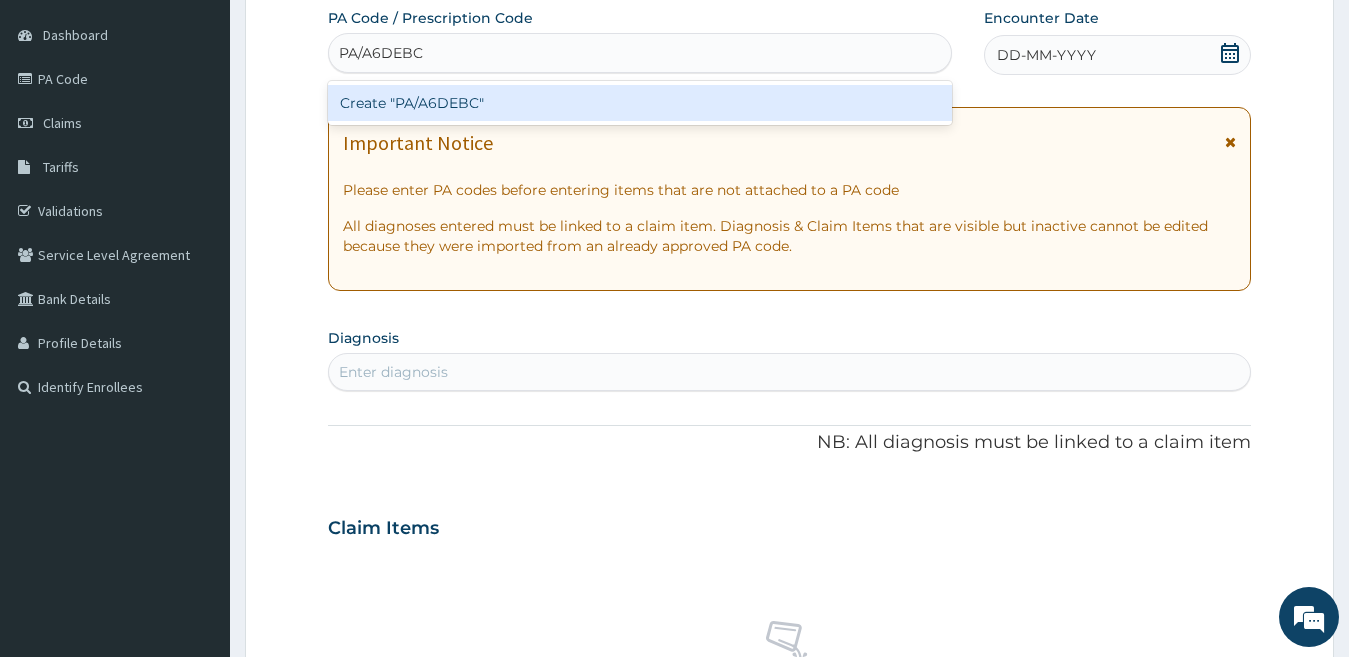 type on "PA/A6DEBC" 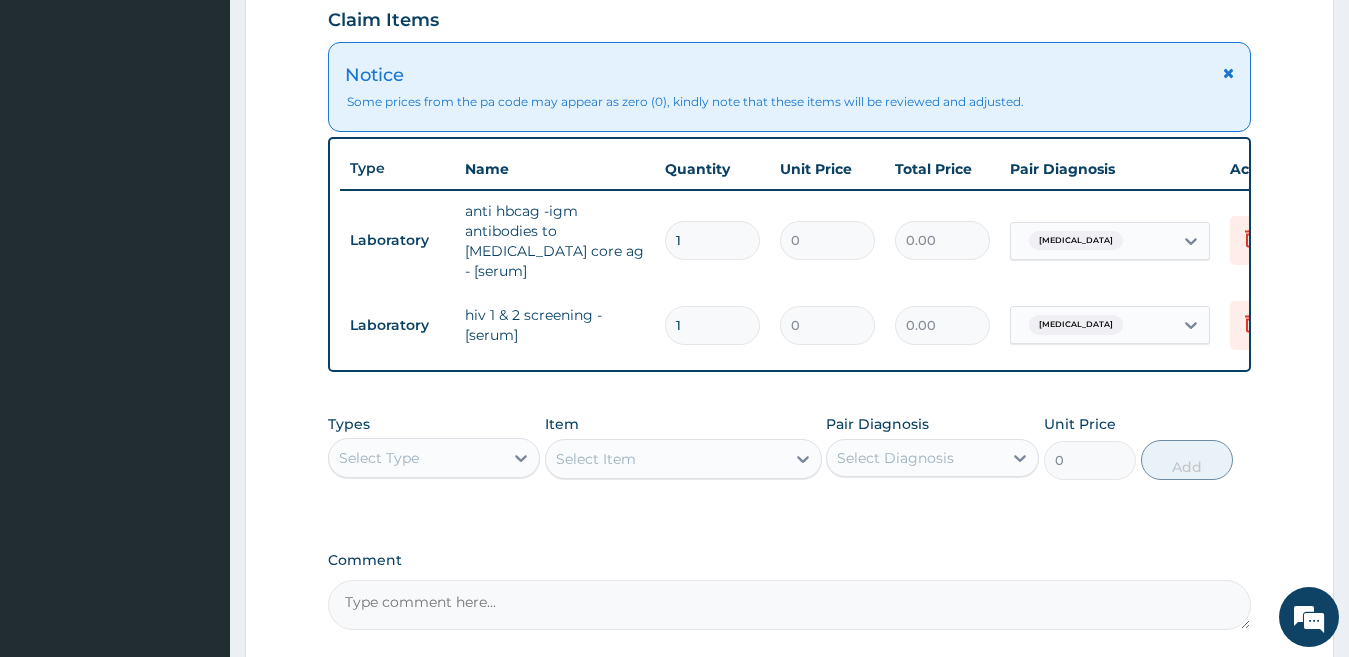scroll, scrollTop: 783, scrollLeft: 0, axis: vertical 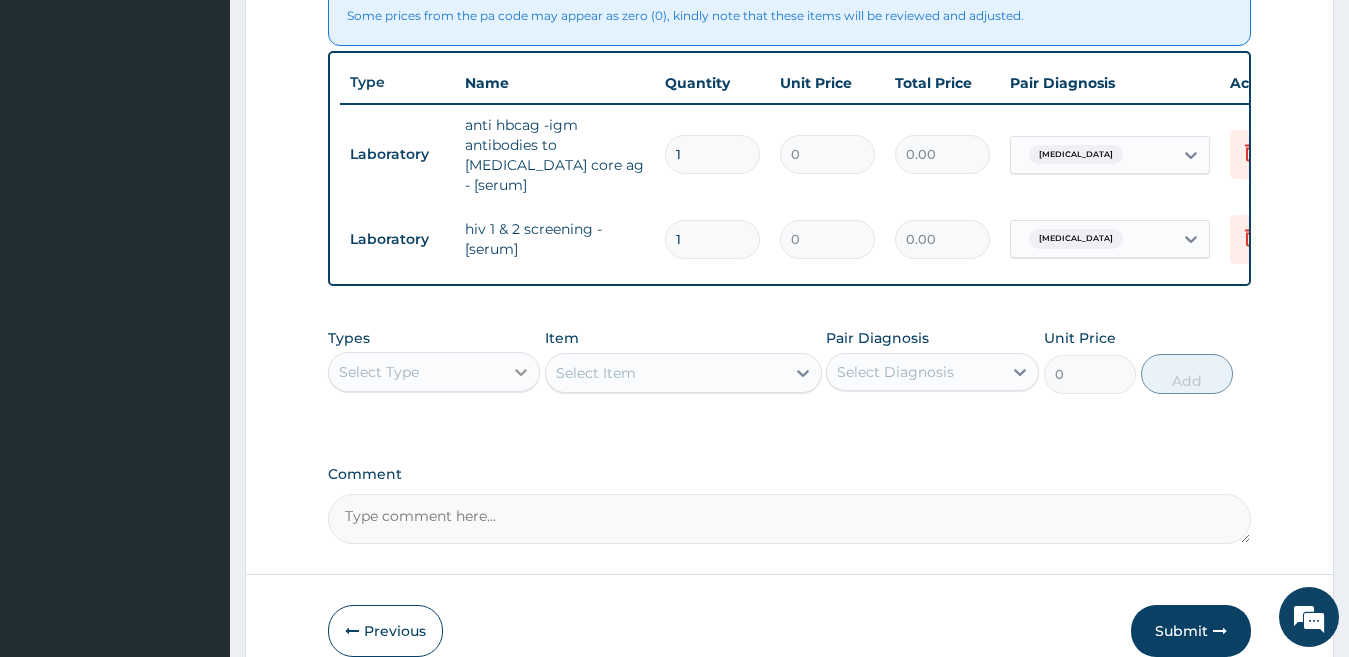 click 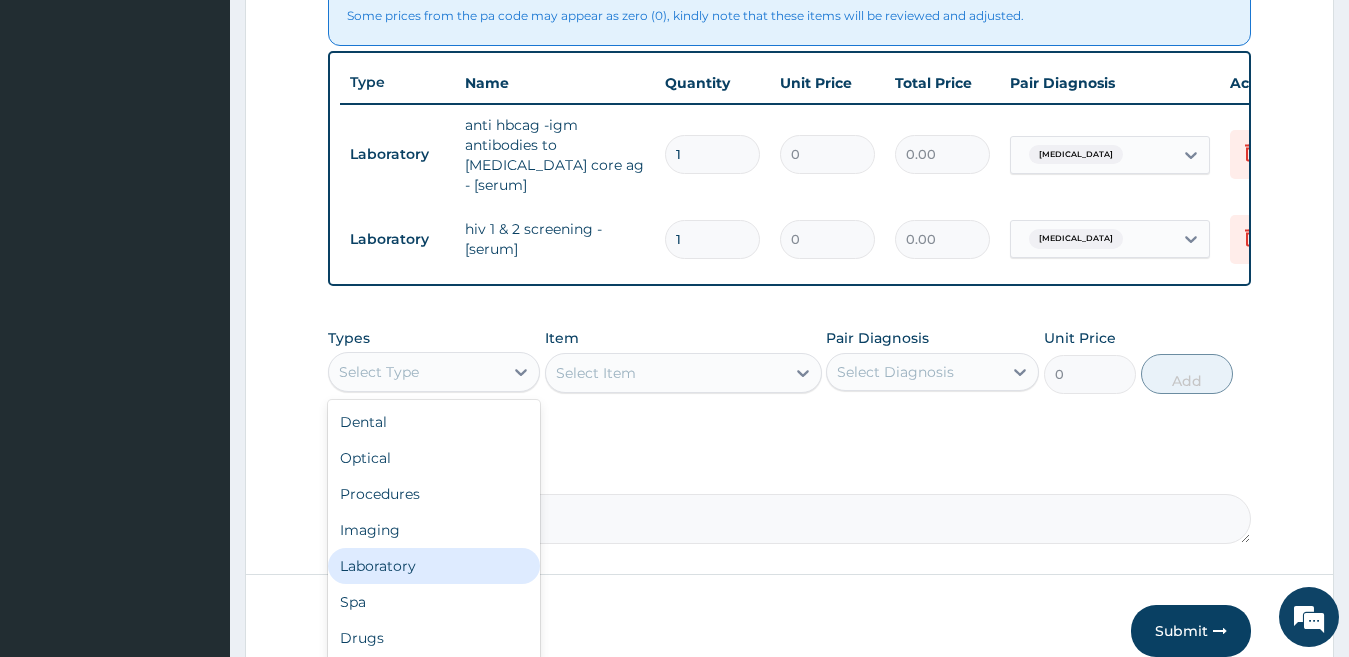 click on "Laboratory" at bounding box center (434, 566) 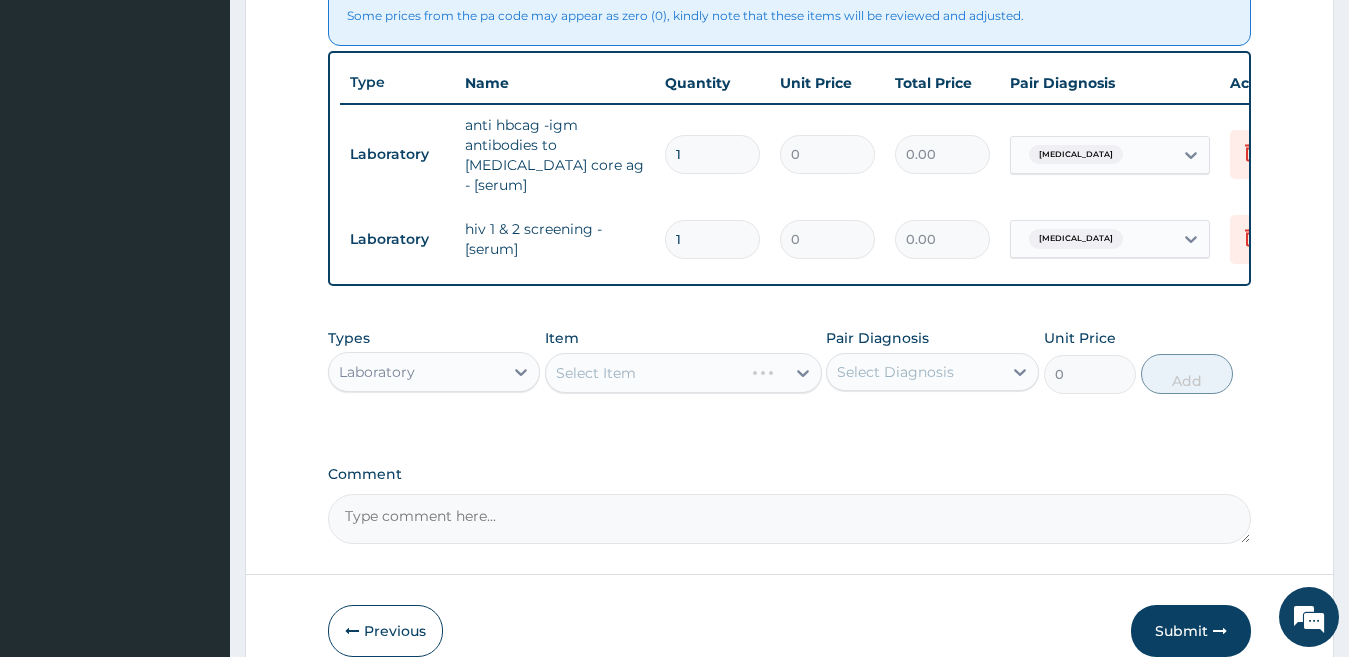 click on "Select Item" at bounding box center (683, 373) 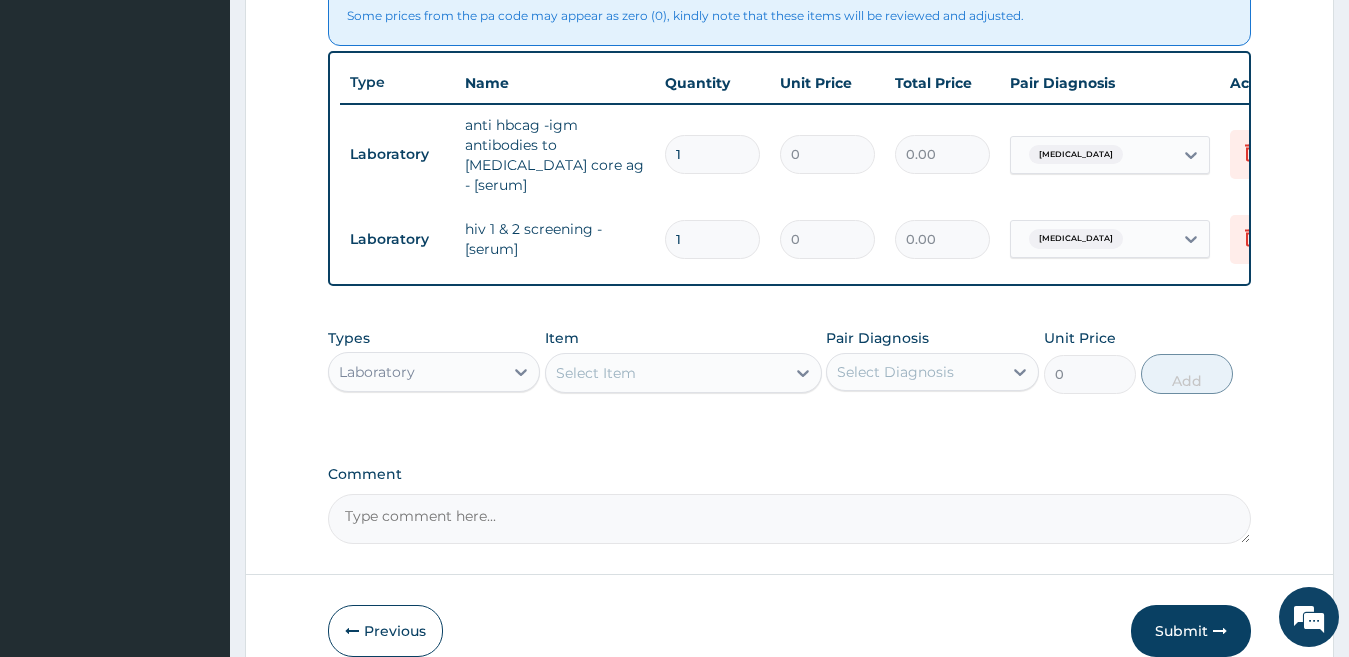 click 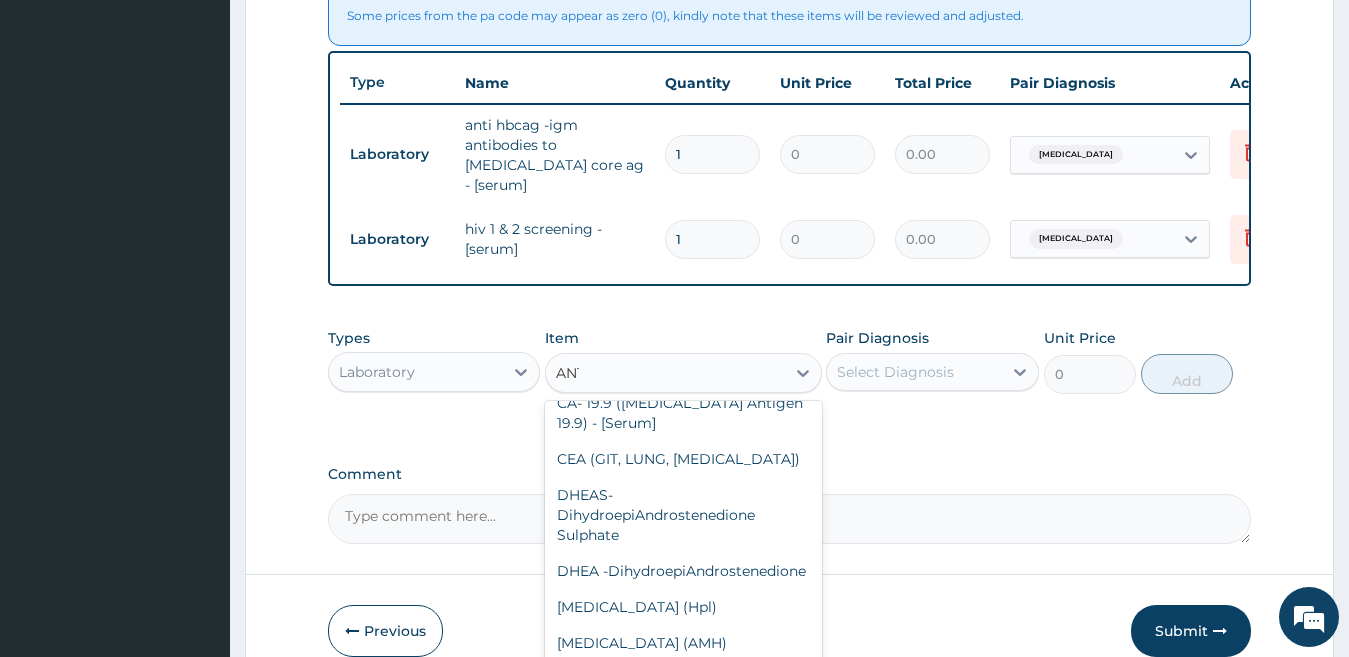 scroll, scrollTop: 1900, scrollLeft: 0, axis: vertical 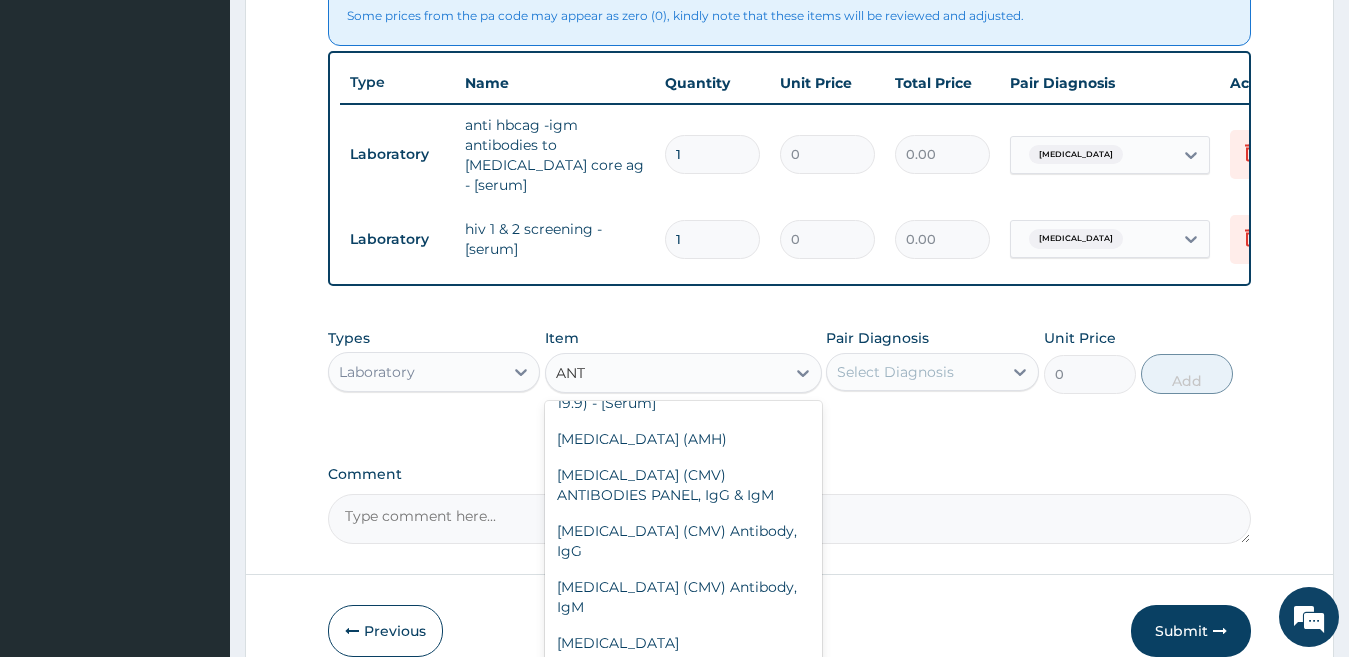type on "ANTI" 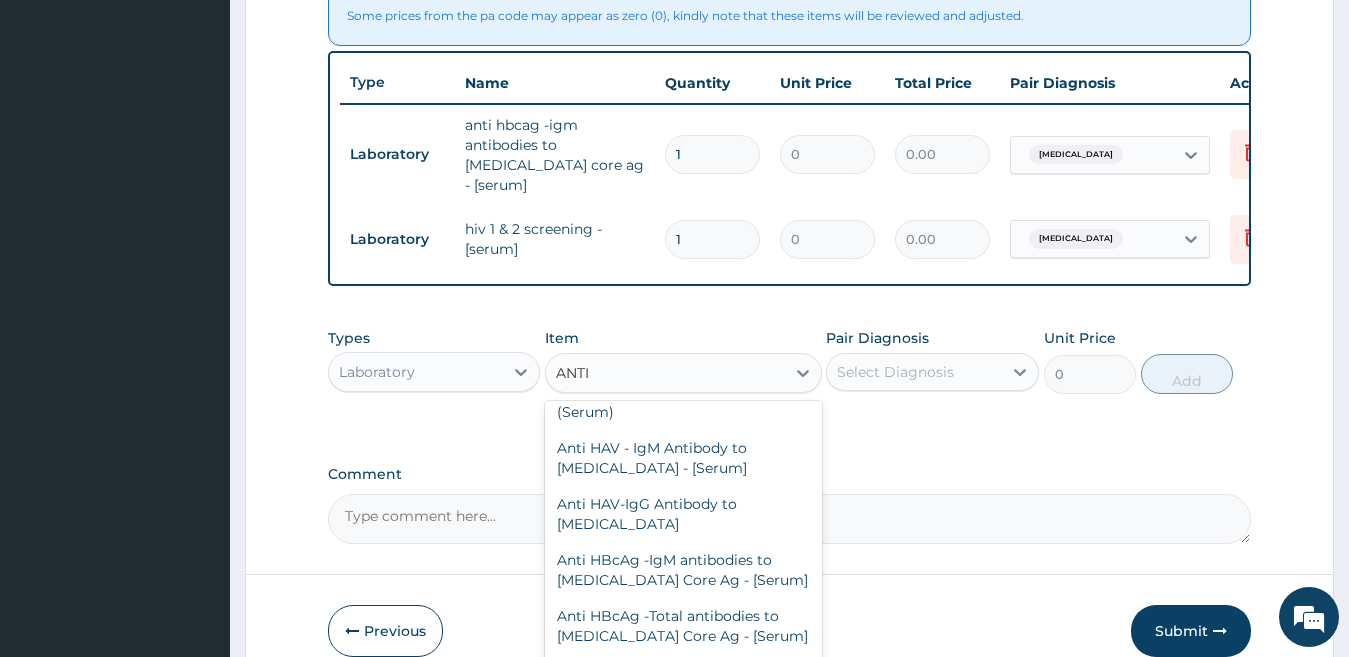 scroll, scrollTop: 2208, scrollLeft: 0, axis: vertical 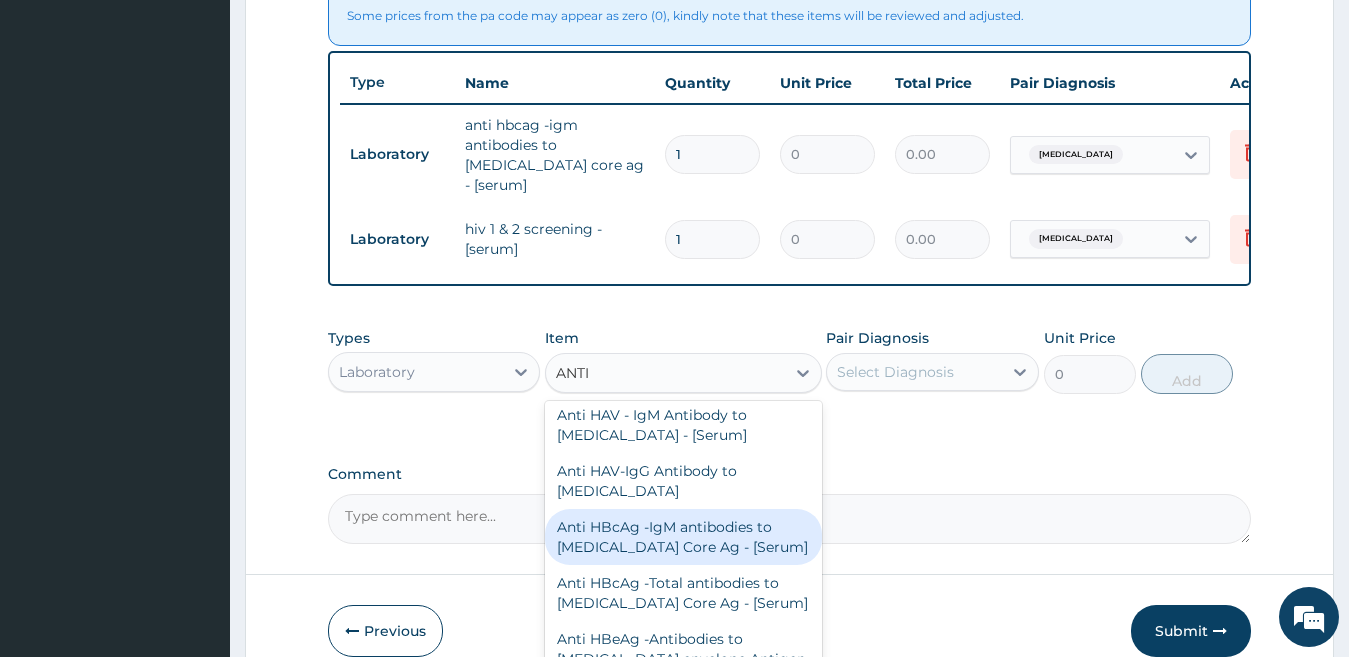 click on "Anti HBcAg -IgM antibodies to Hepatitis B Core Ag - [Serum]" at bounding box center (683, 537) 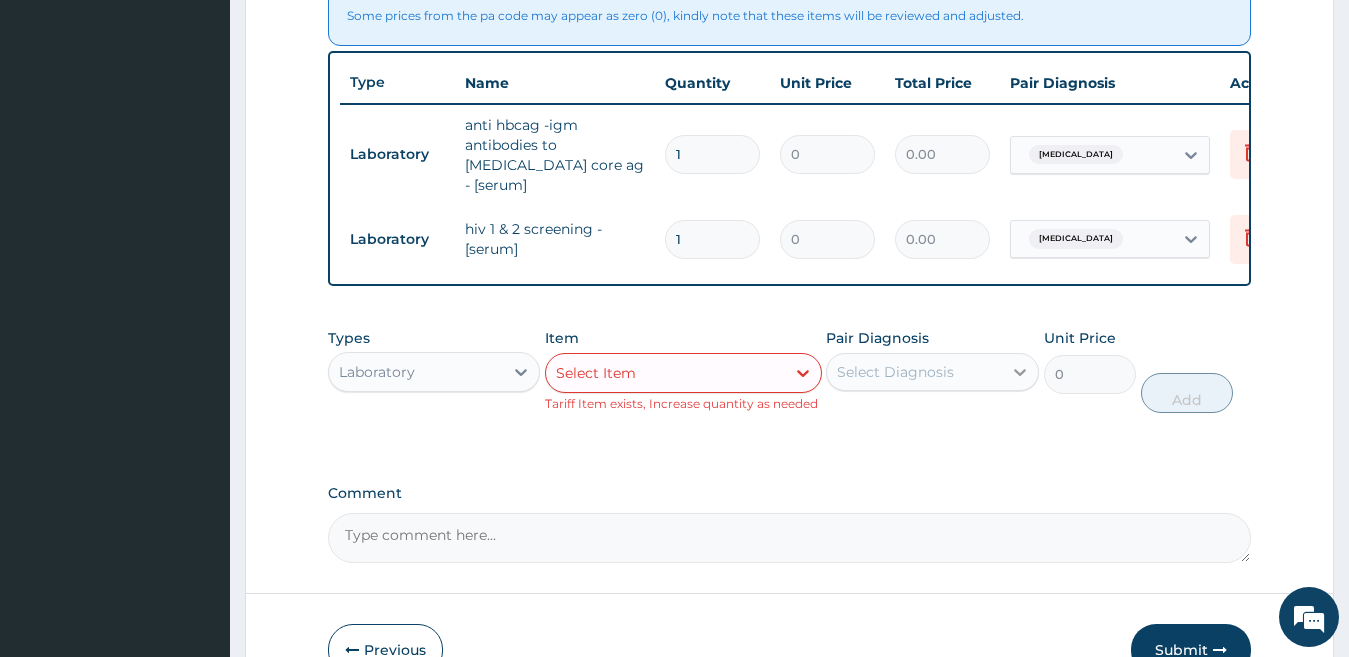 click 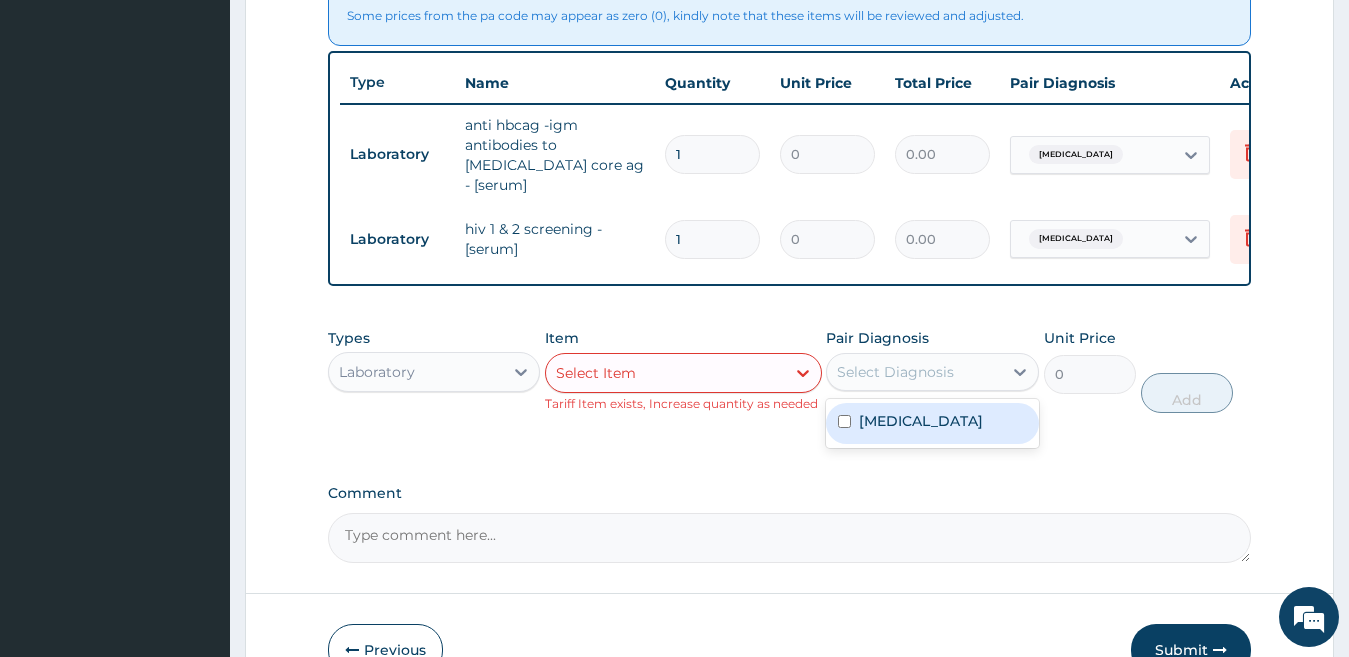 click on "Pyrexia of unknown origin" at bounding box center (921, 421) 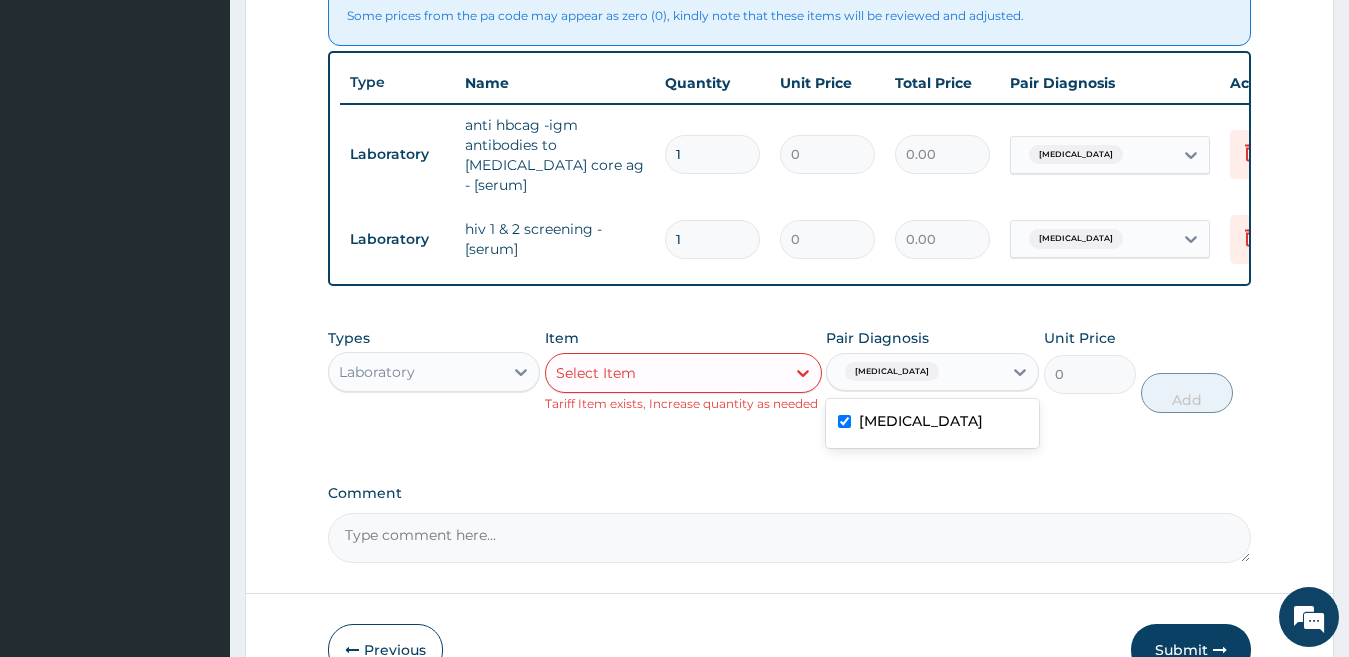 click on "Pyrexia of unknown origin" at bounding box center [921, 421] 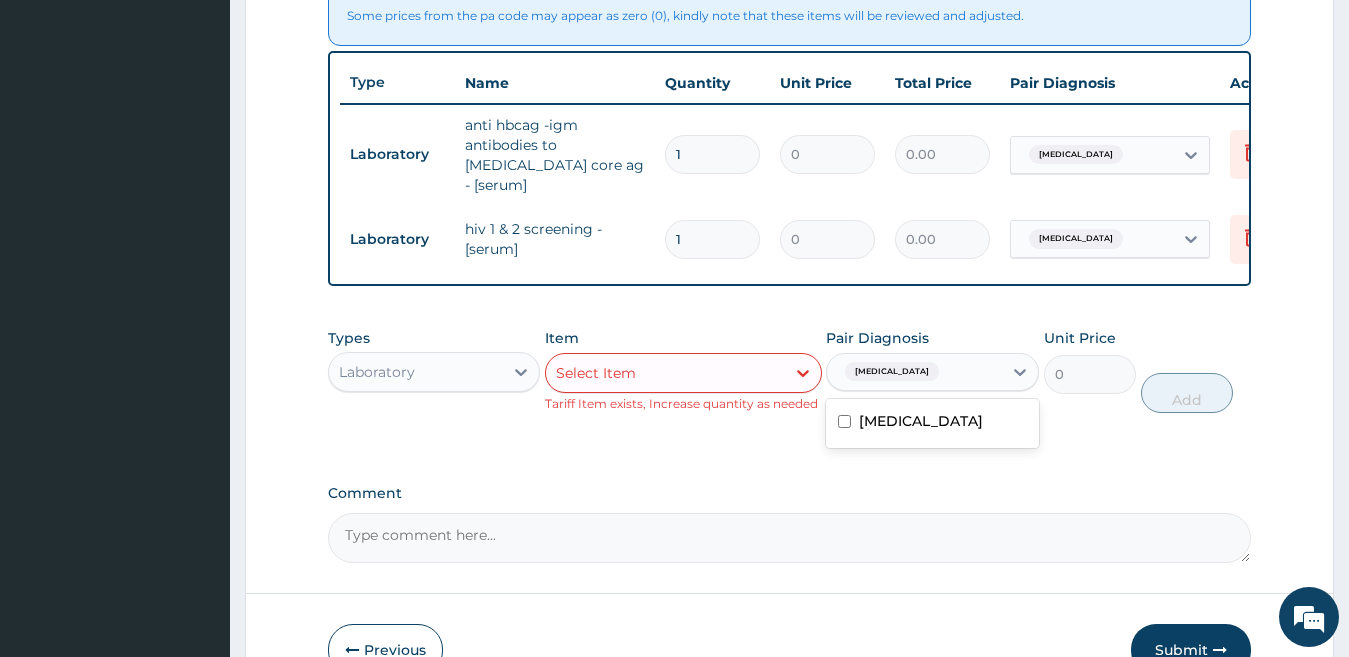 checkbox on "false" 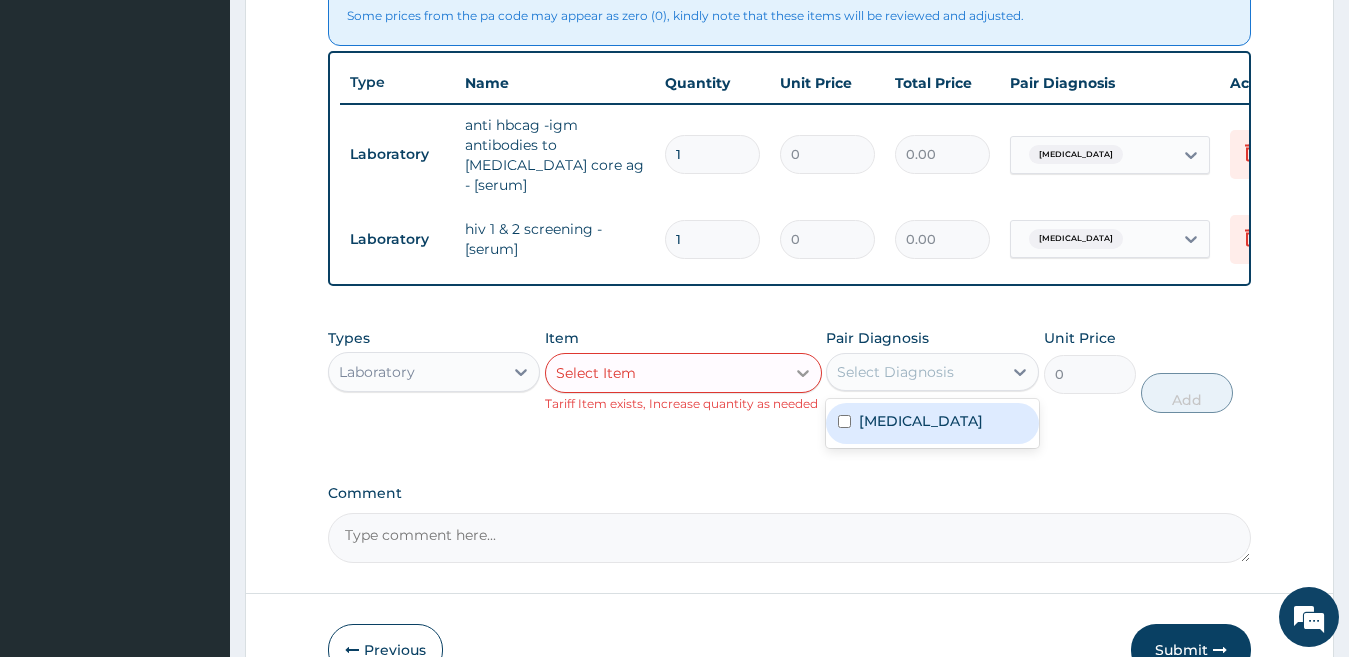 click 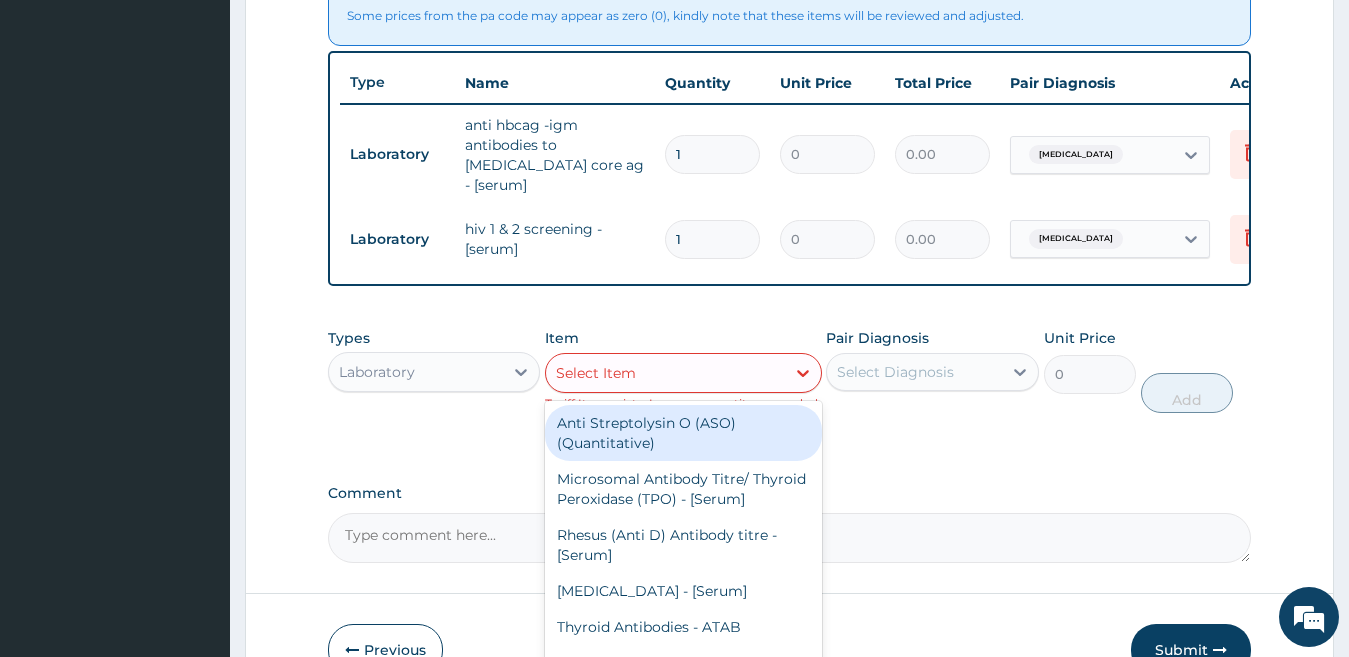 click on "Anti Streptolysin O (ASO) (Quantitative)" at bounding box center (683, 433) 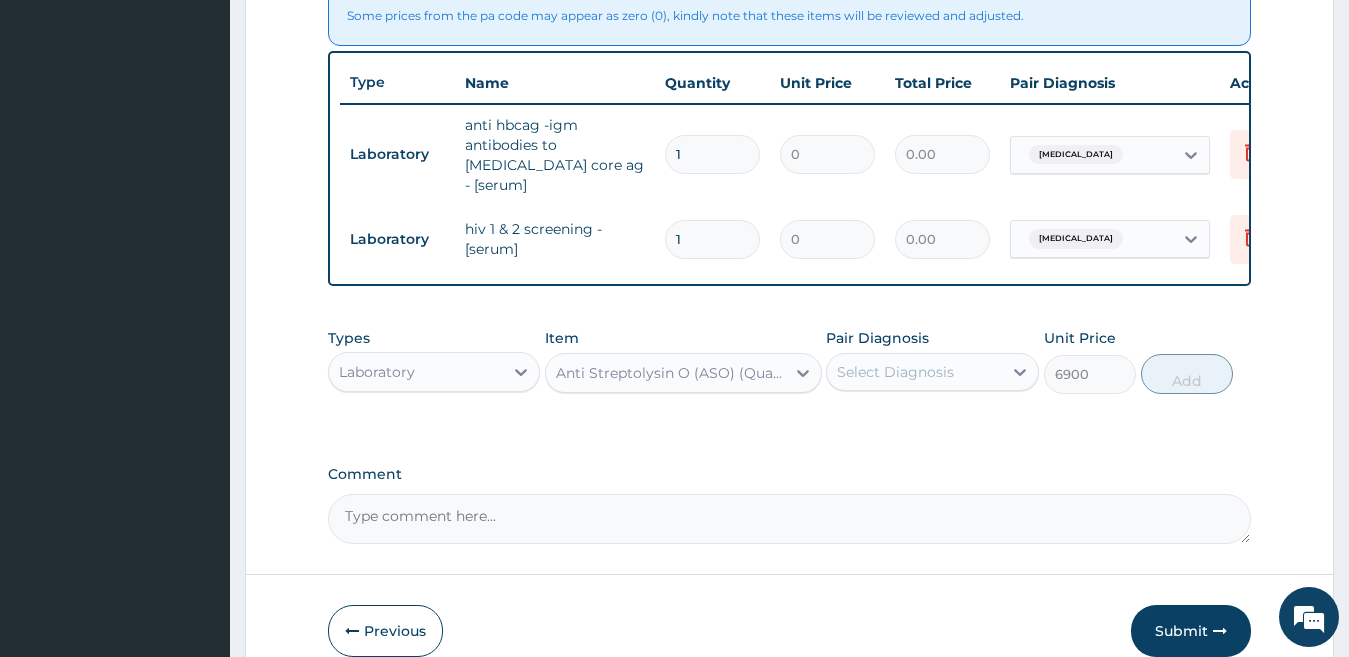 click on "1" at bounding box center (712, 154) 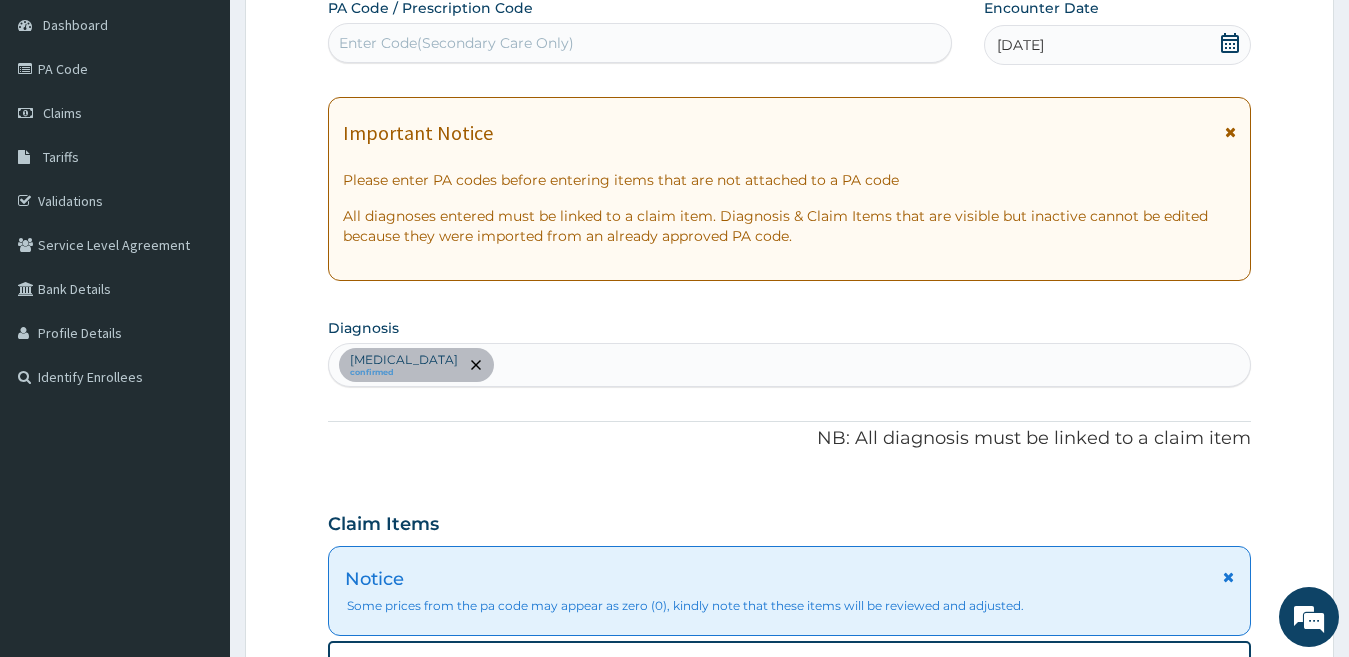 scroll, scrollTop: 177, scrollLeft: 0, axis: vertical 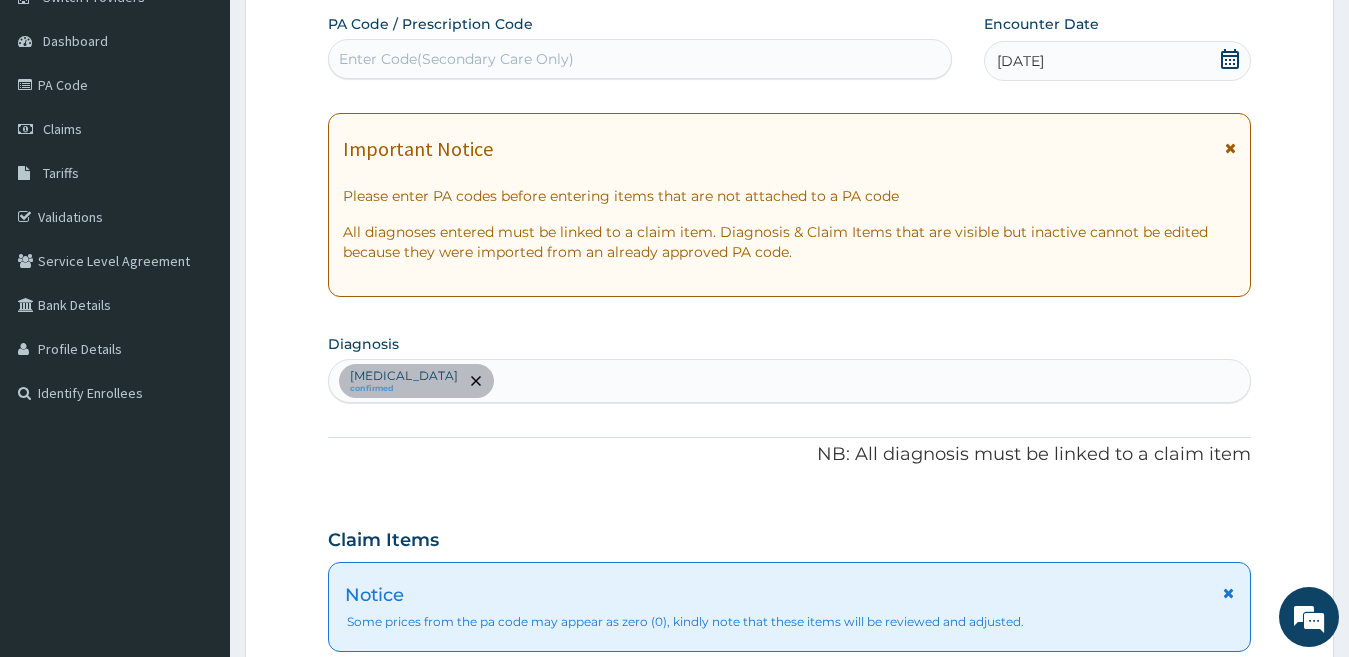 click on "Pyrexia of unknown origin confirmed" at bounding box center (790, 381) 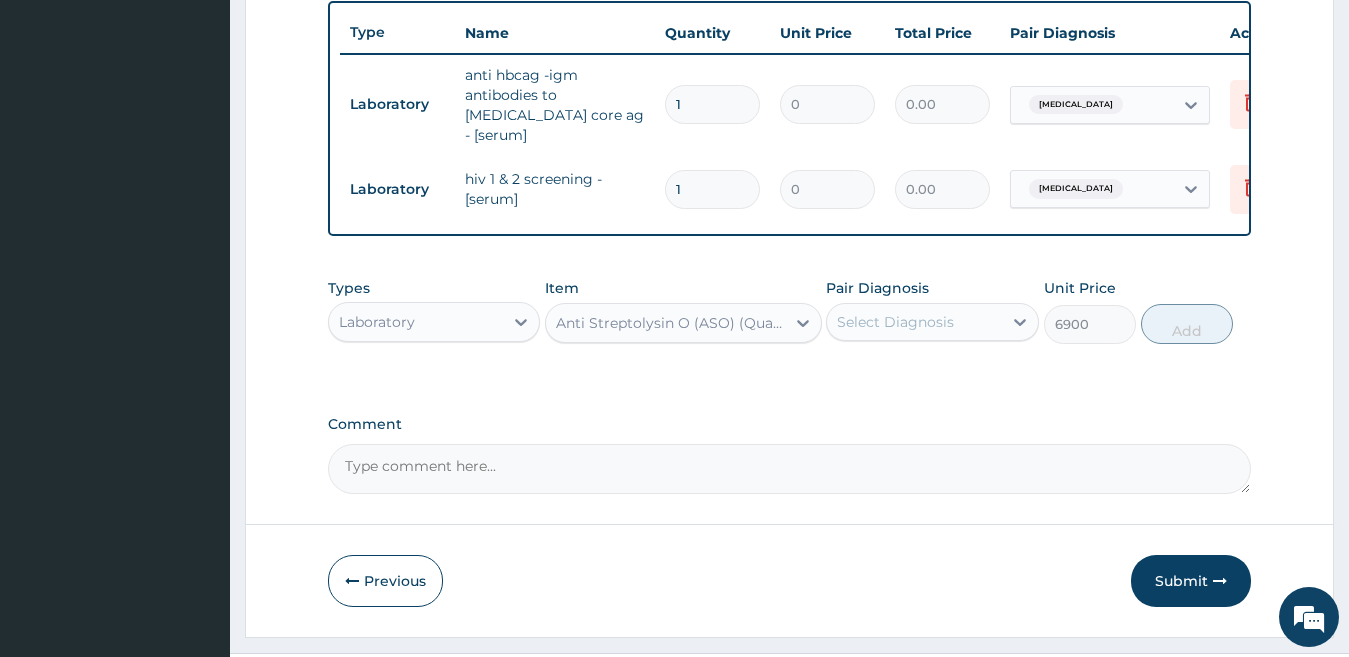 scroll, scrollTop: 877, scrollLeft: 0, axis: vertical 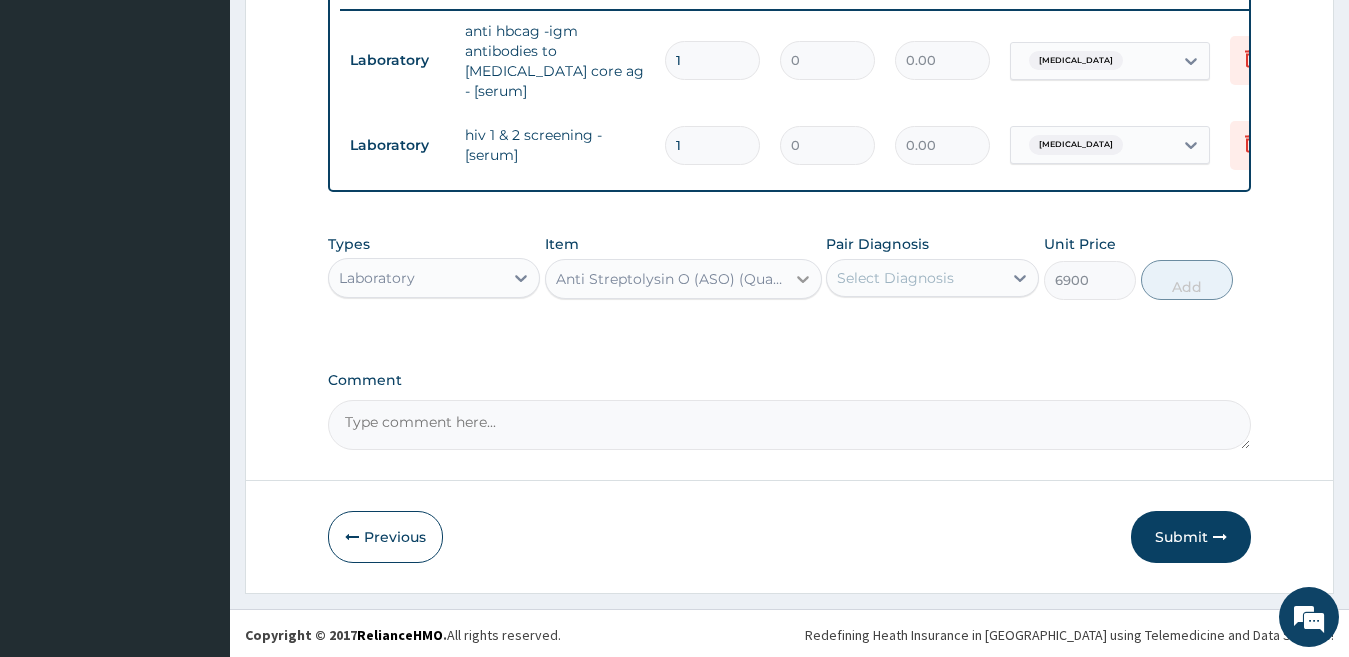 click 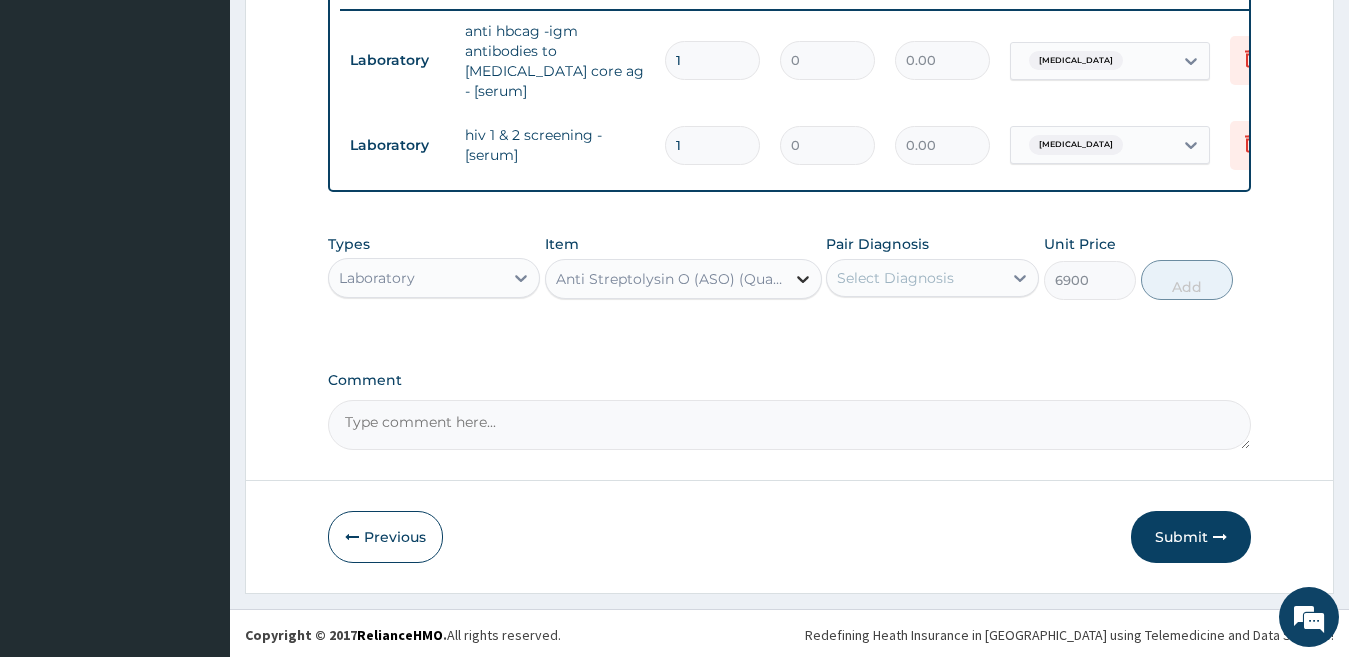 click 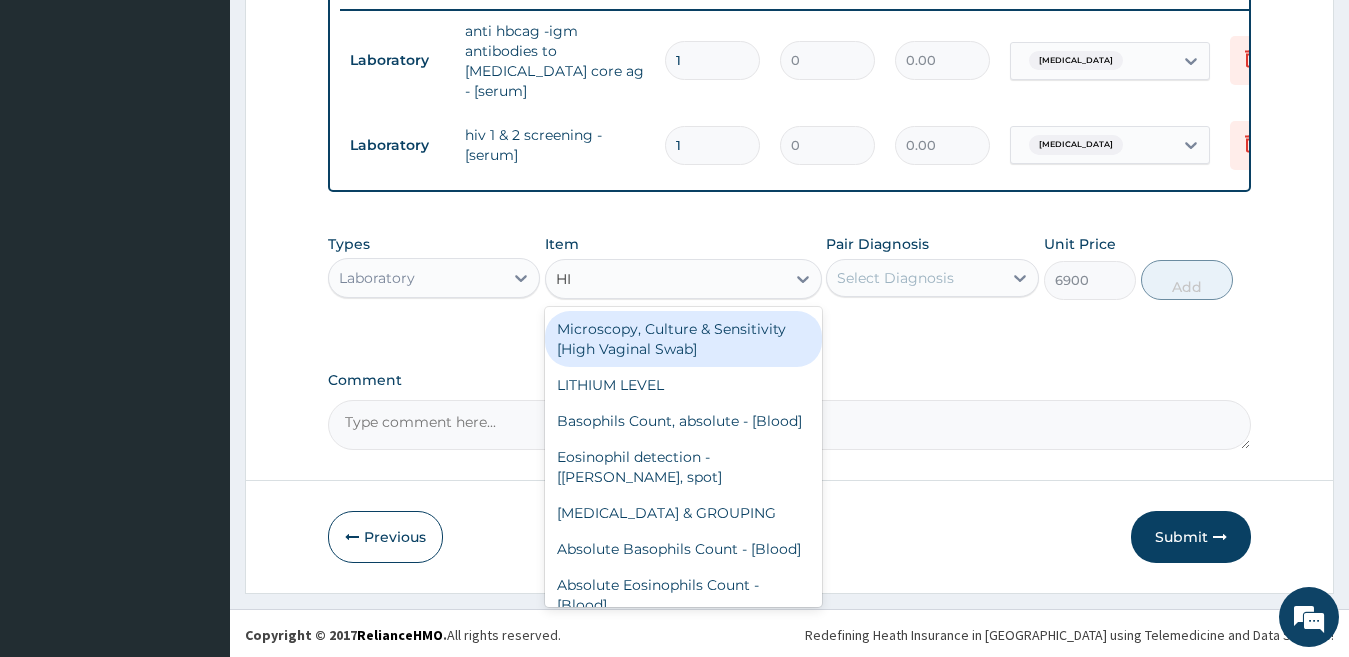 type on "HIV" 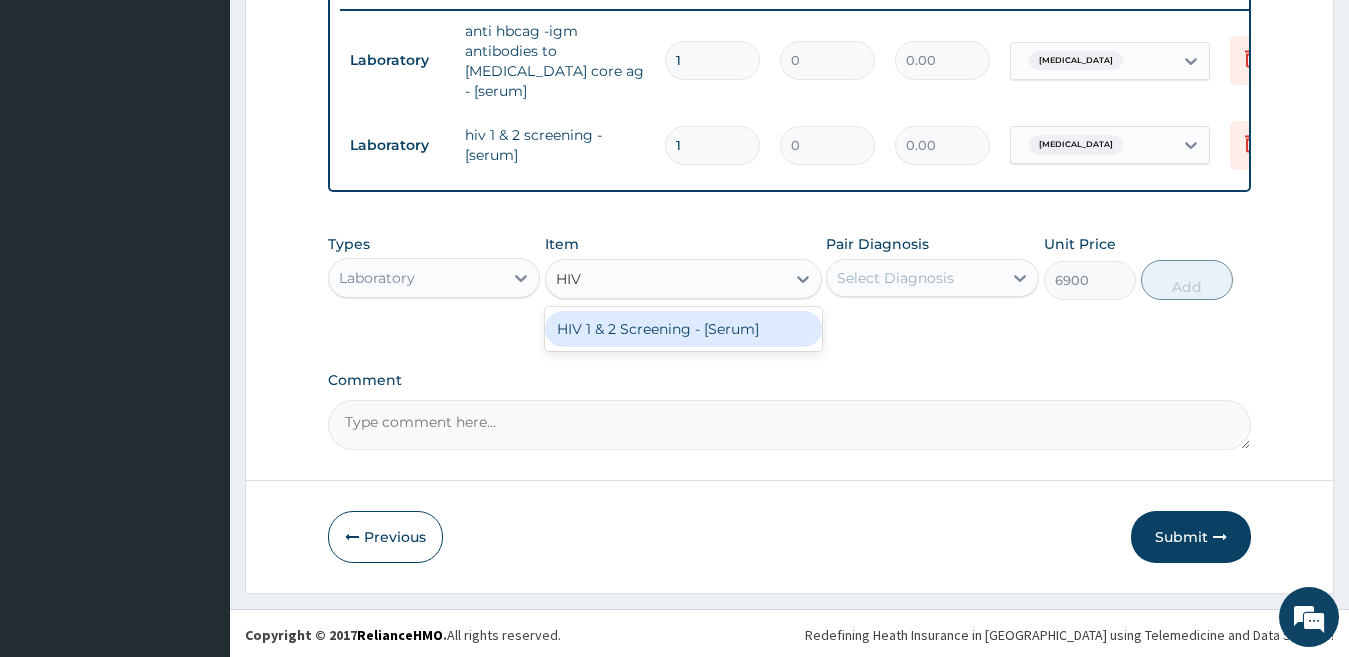 click on "HIV 1 & 2 Screening - [Serum]" at bounding box center [683, 329] 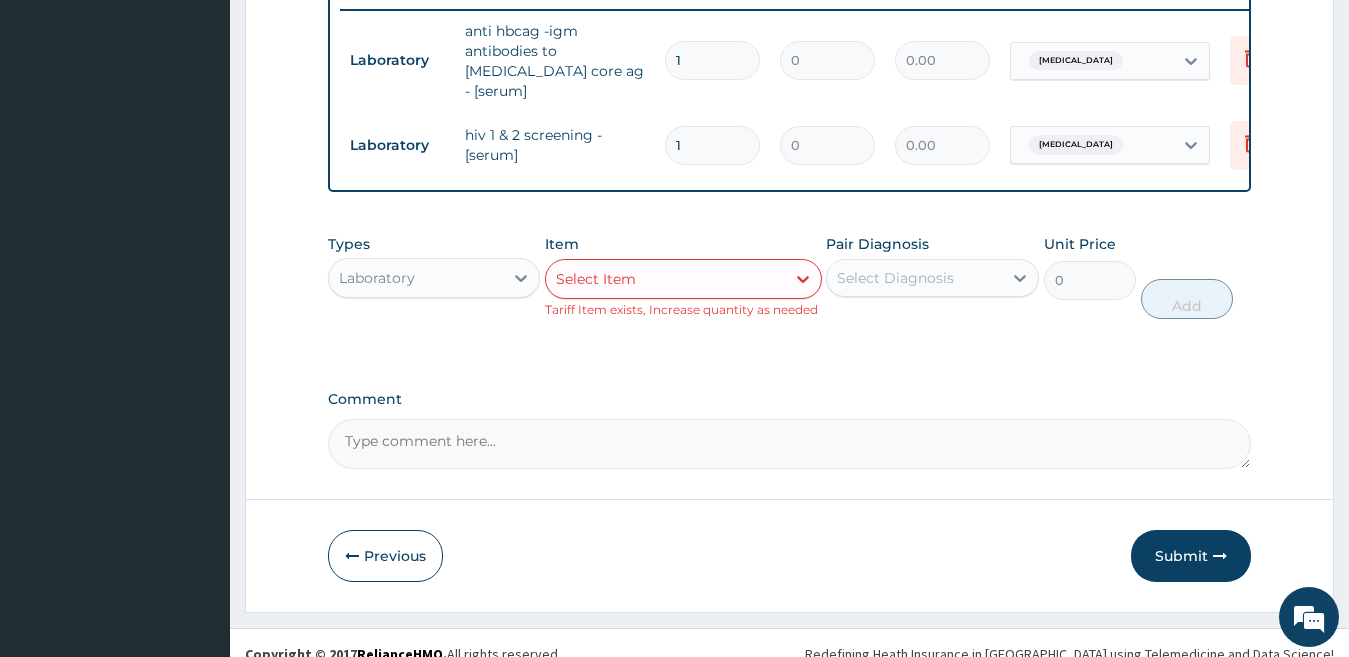 click on "1" at bounding box center (712, 145) 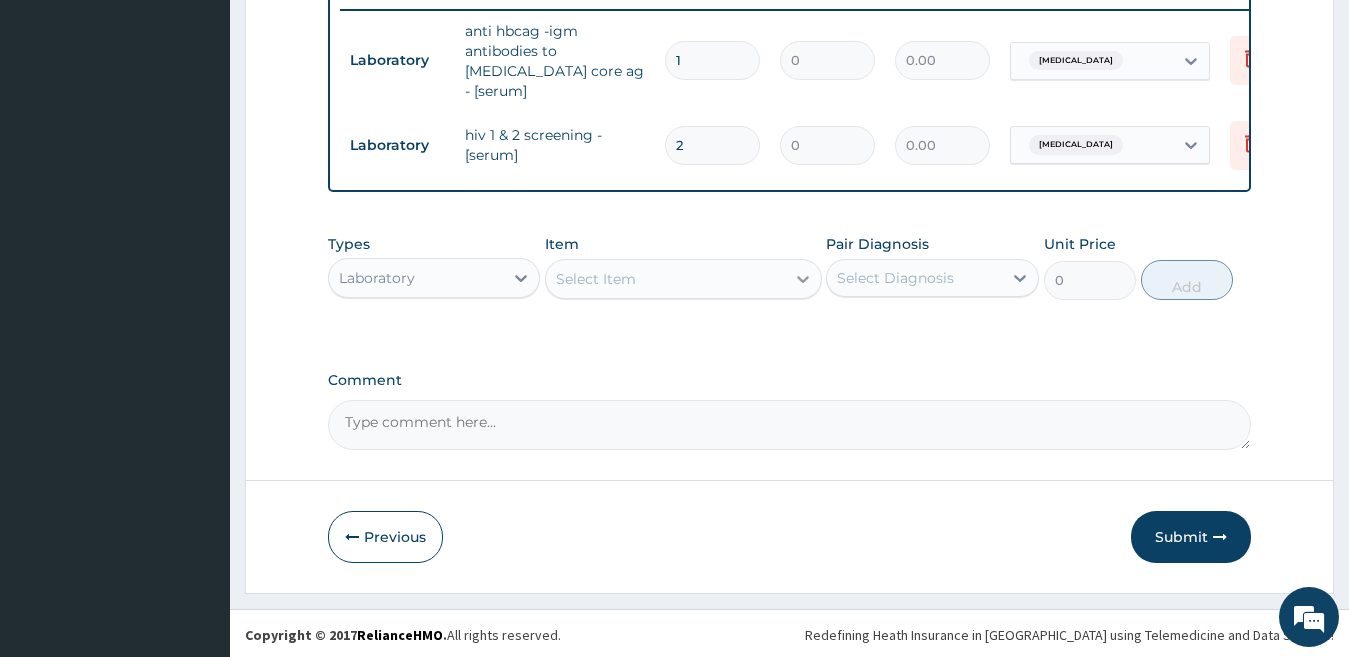 type on "2" 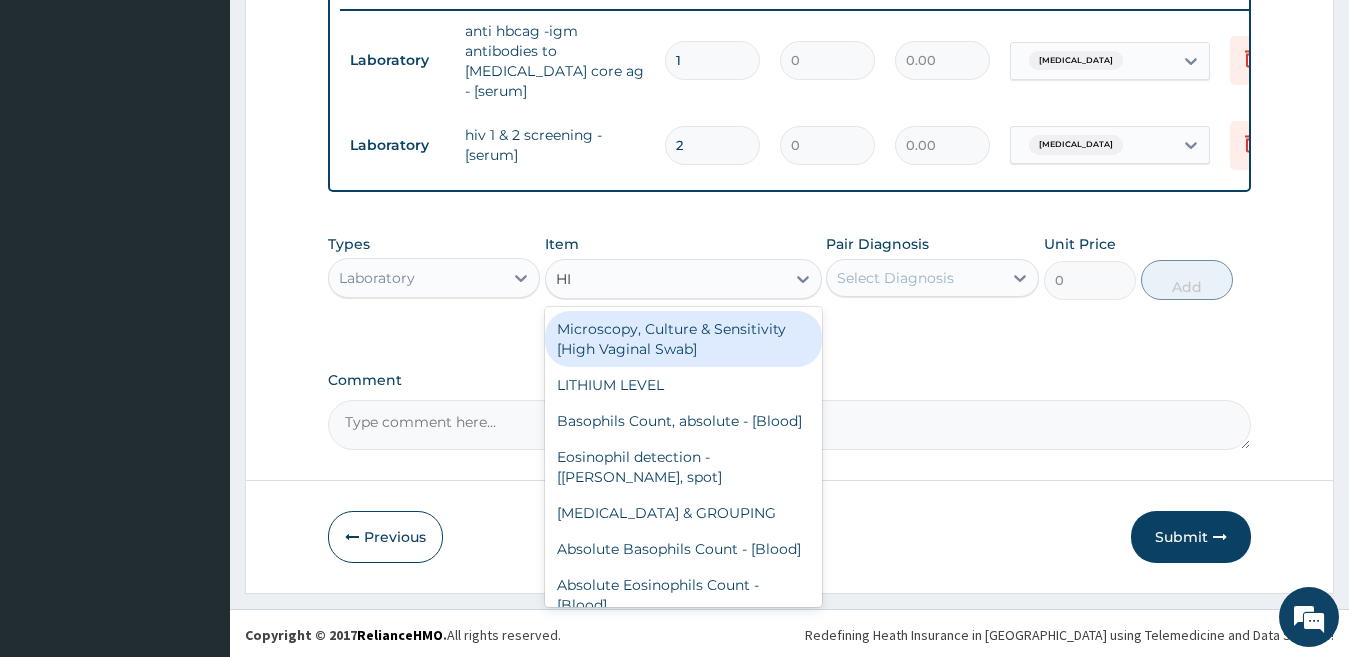 type on "HIV" 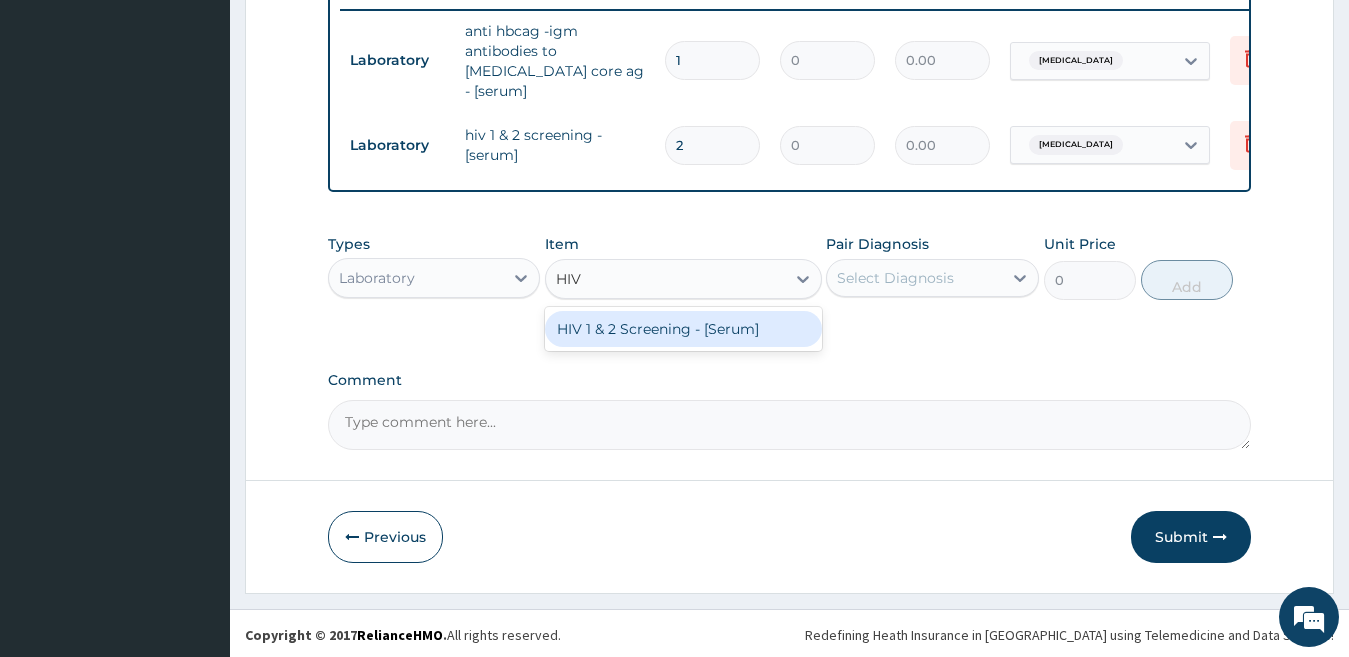 click on "HIV 1 & 2 Screening - [Serum]" at bounding box center [683, 329] 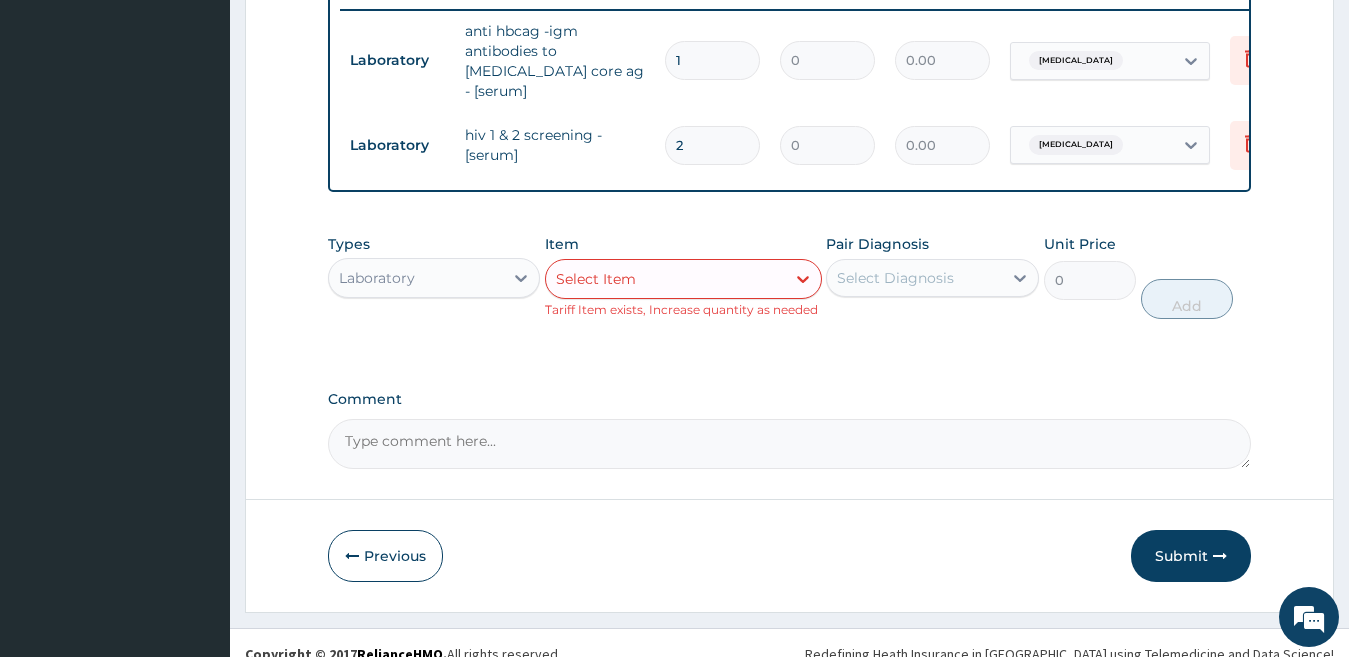 click on "2" at bounding box center [712, 145] 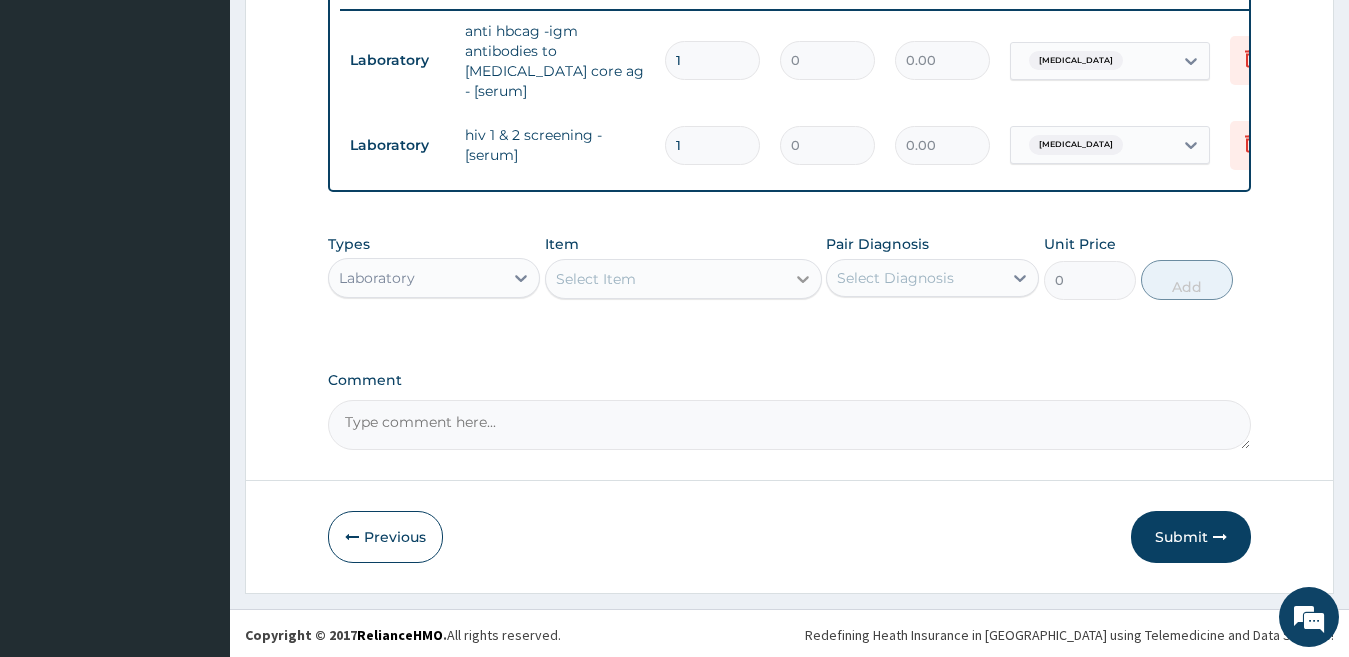 type on "1" 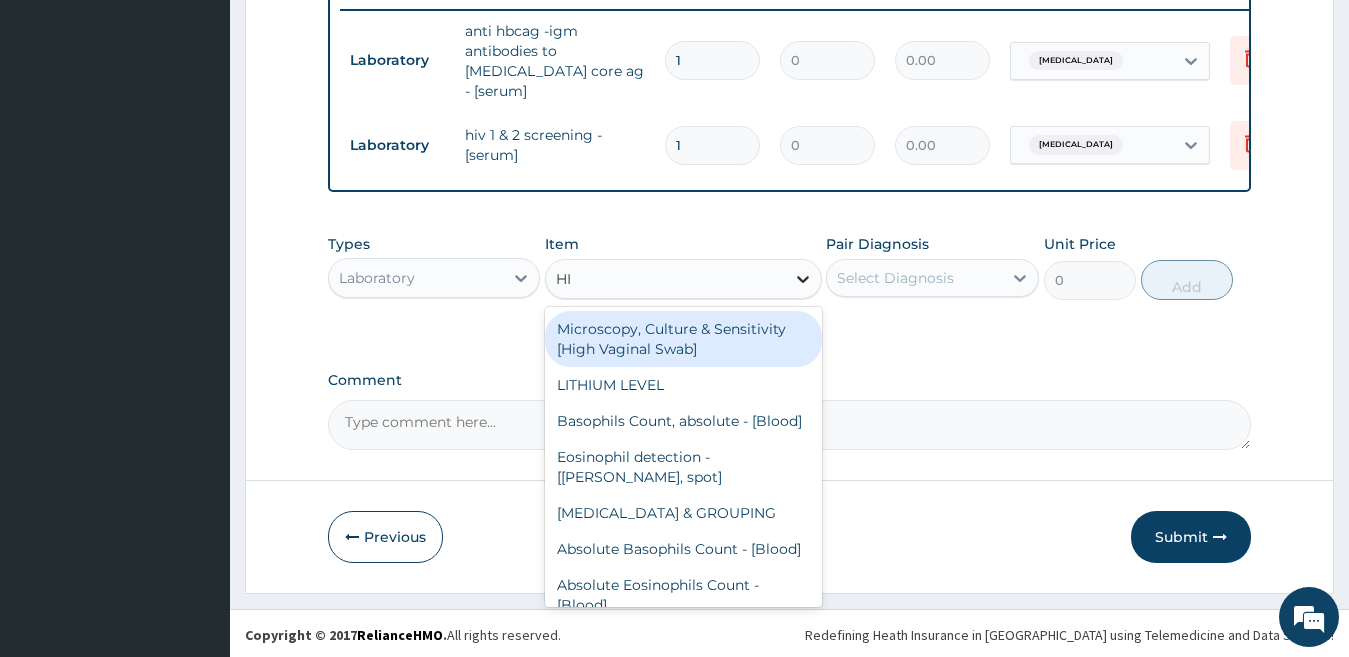 type on "HIV" 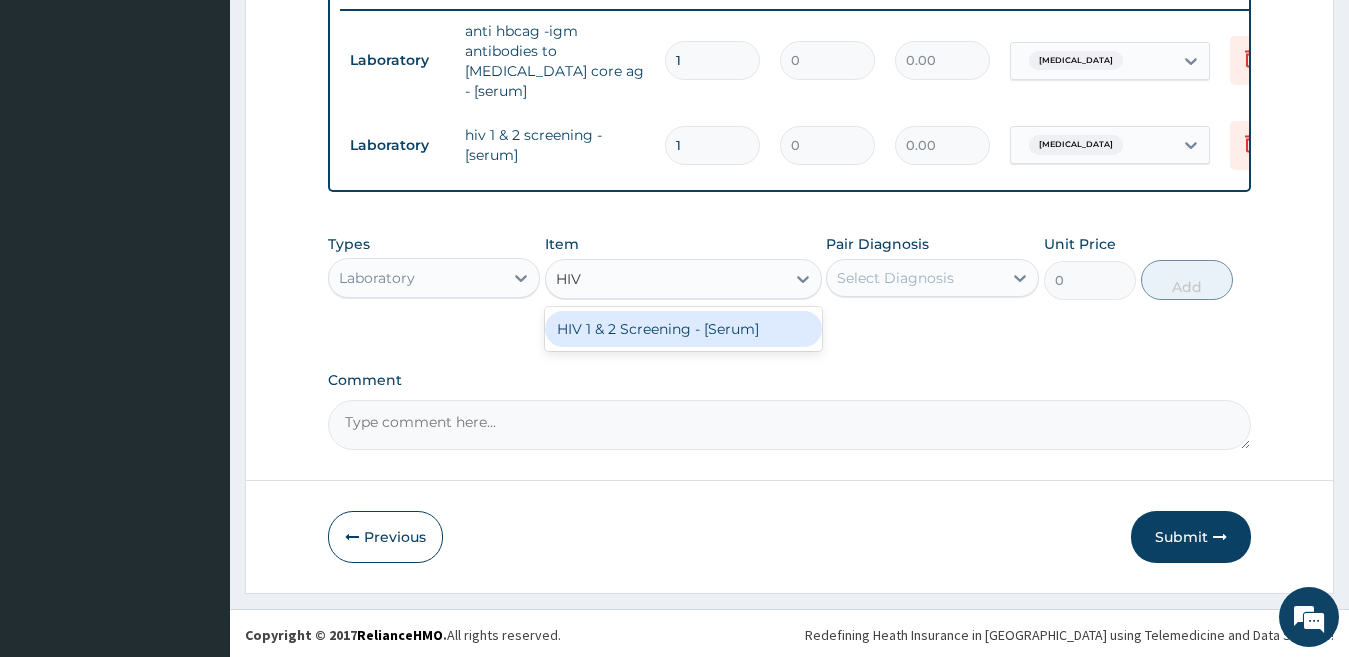 click on "HIV 1 & 2 Screening - [Serum]" at bounding box center (683, 329) 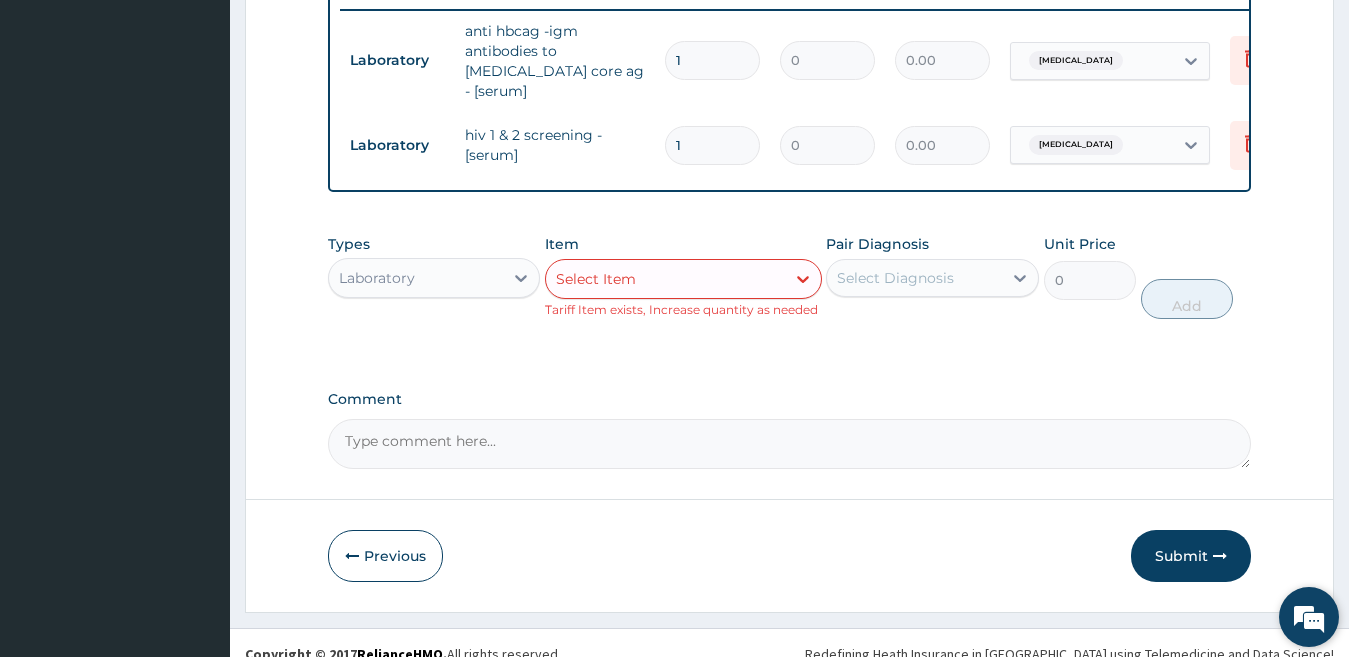 click at bounding box center [1309, 617] 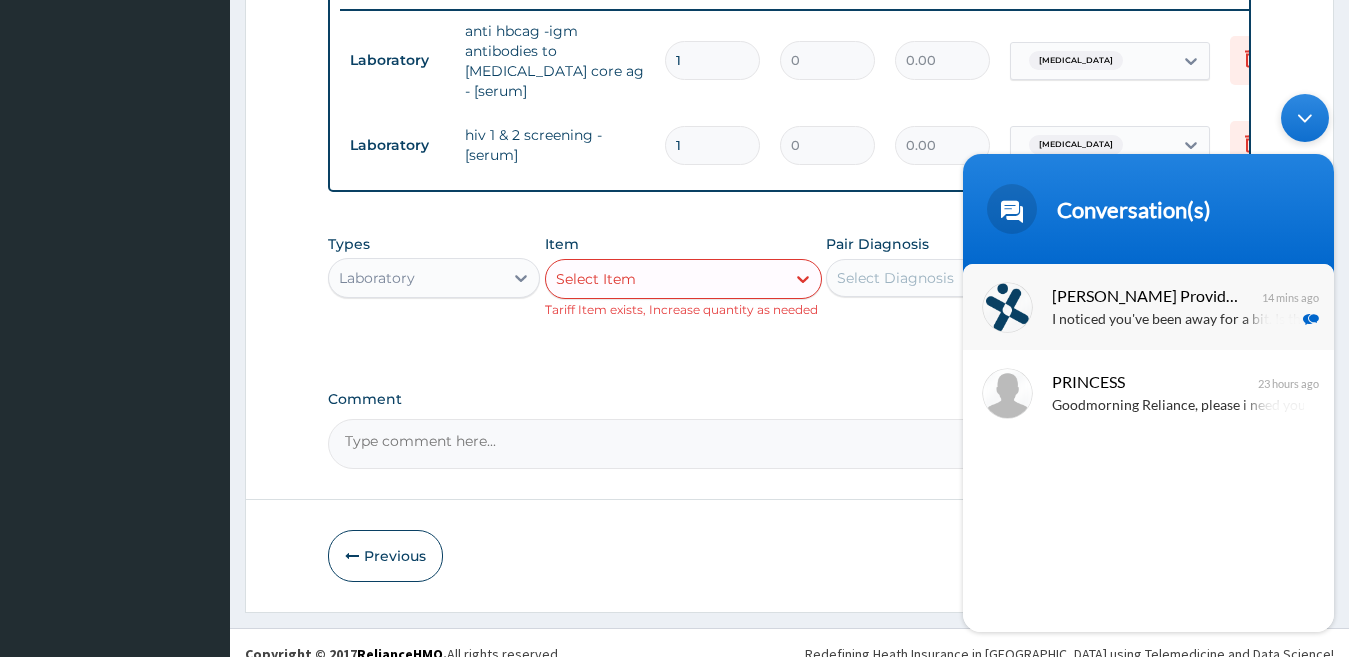 click on "Naomi Provider Portal Assistant" at bounding box center [1146, 294] 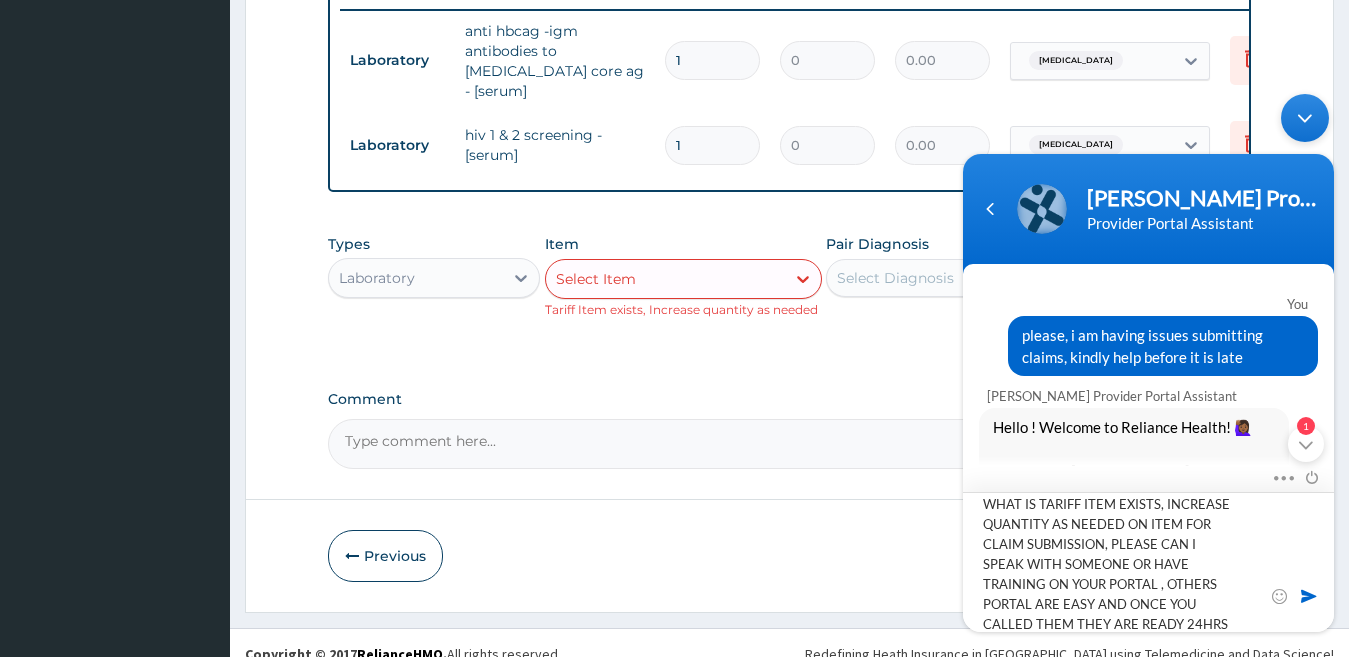 scroll, scrollTop: 29, scrollLeft: 0, axis: vertical 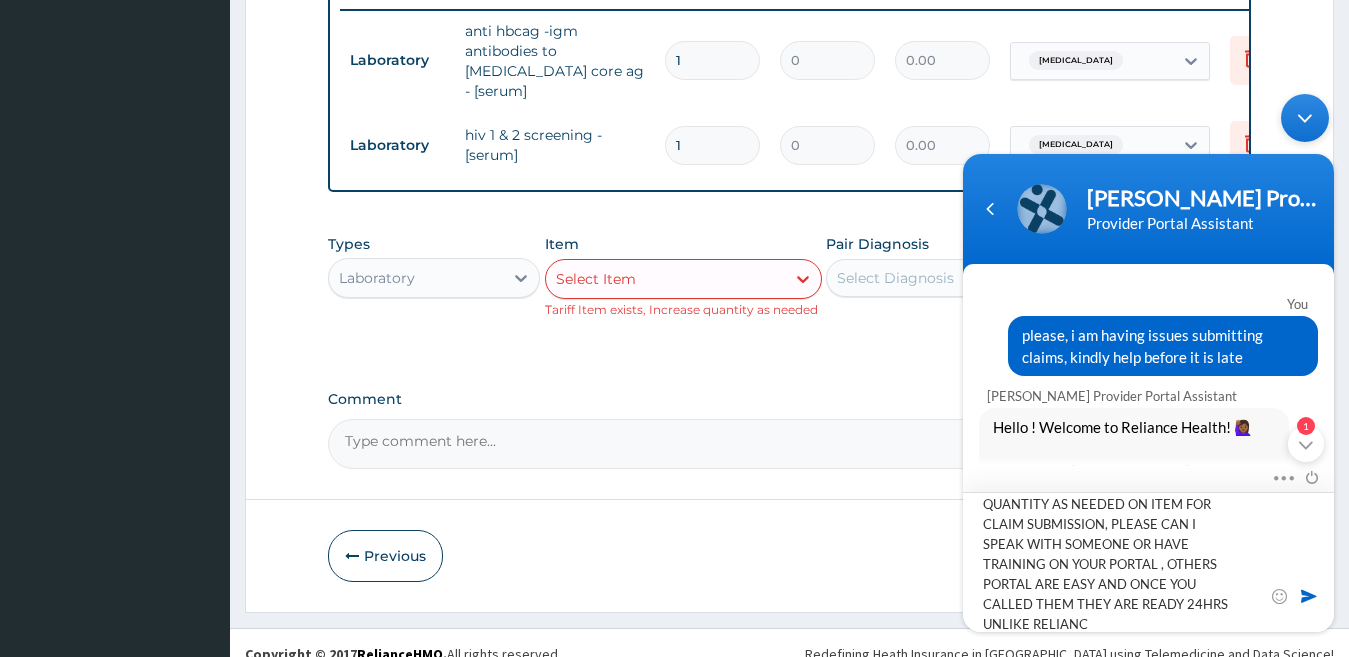 type on "WHAT IS TARIFF ITEM EXISTS, INCREASE QUANTITY AS NEEDED ON ITEM FOR CLAIM SUBMISSION, PLEASE CAN I SPEAK WITH SOMEONE OR HAVE TRAINING ON YOUR PORTAL , OTHERS PORTAL ARE EASY AND ONCE YOU CALLED THEM THEY ARE READY 24HRS UNLIKE RELIANCE" 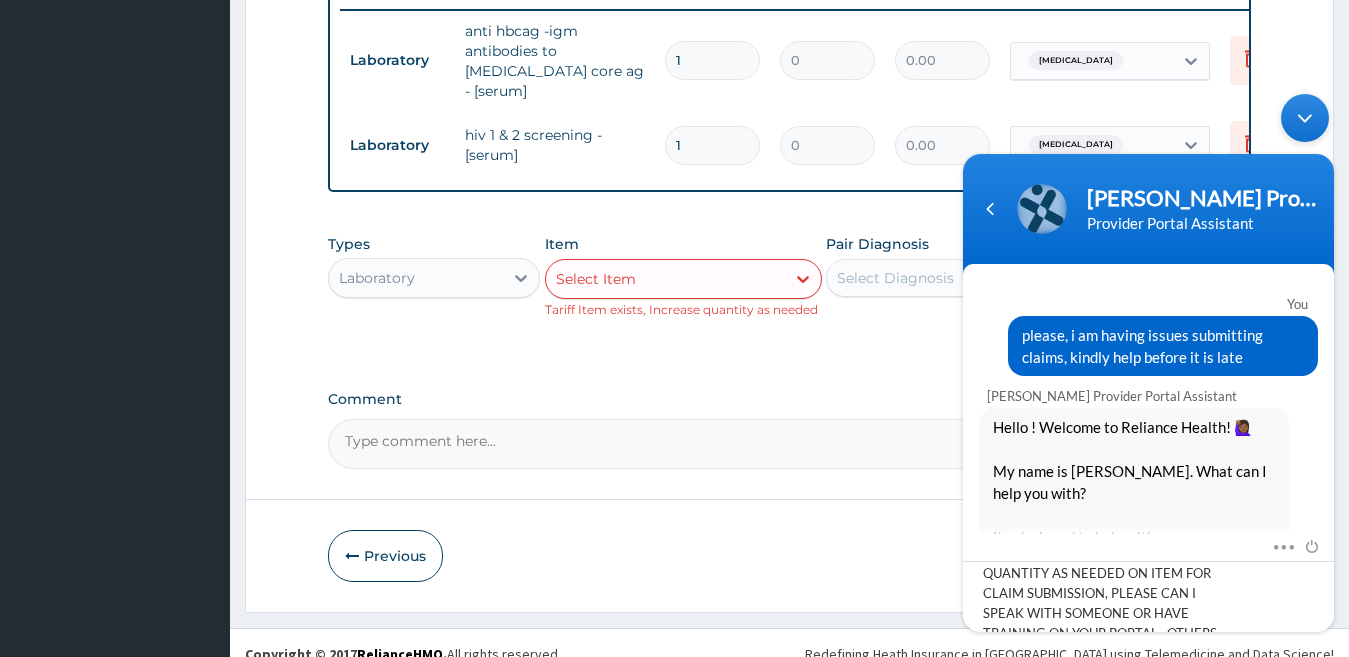 type 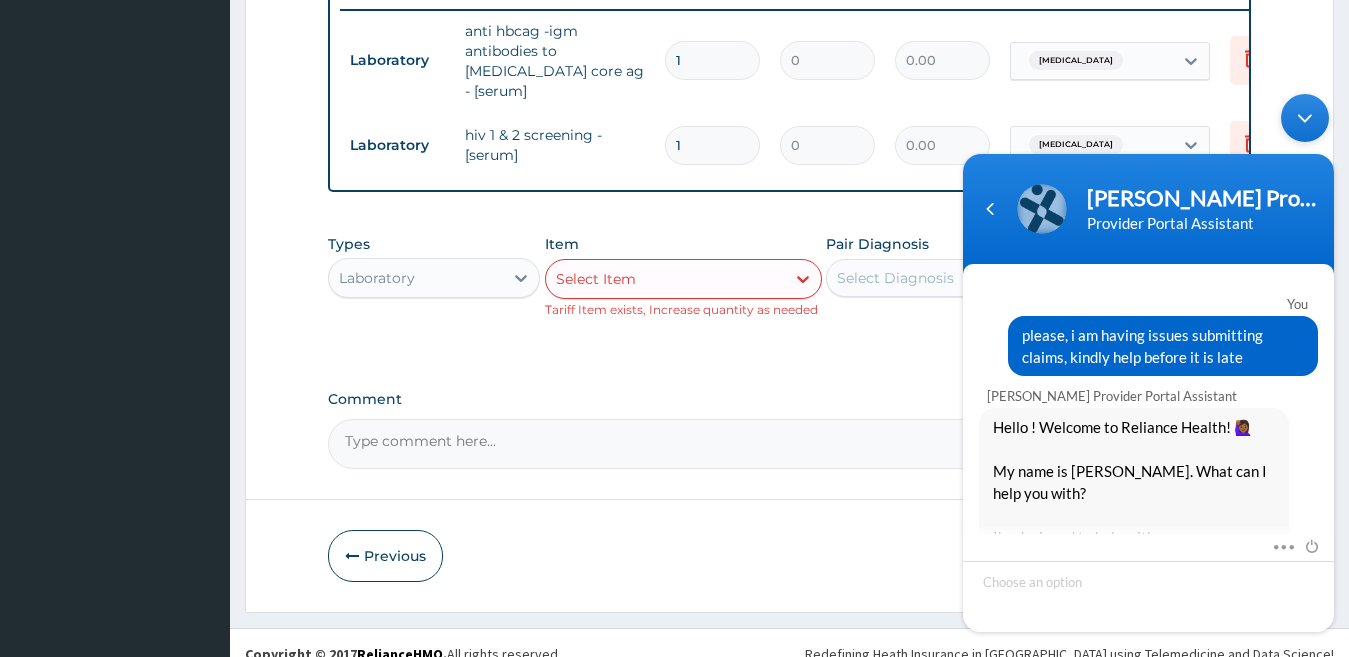 scroll, scrollTop: 0, scrollLeft: 0, axis: both 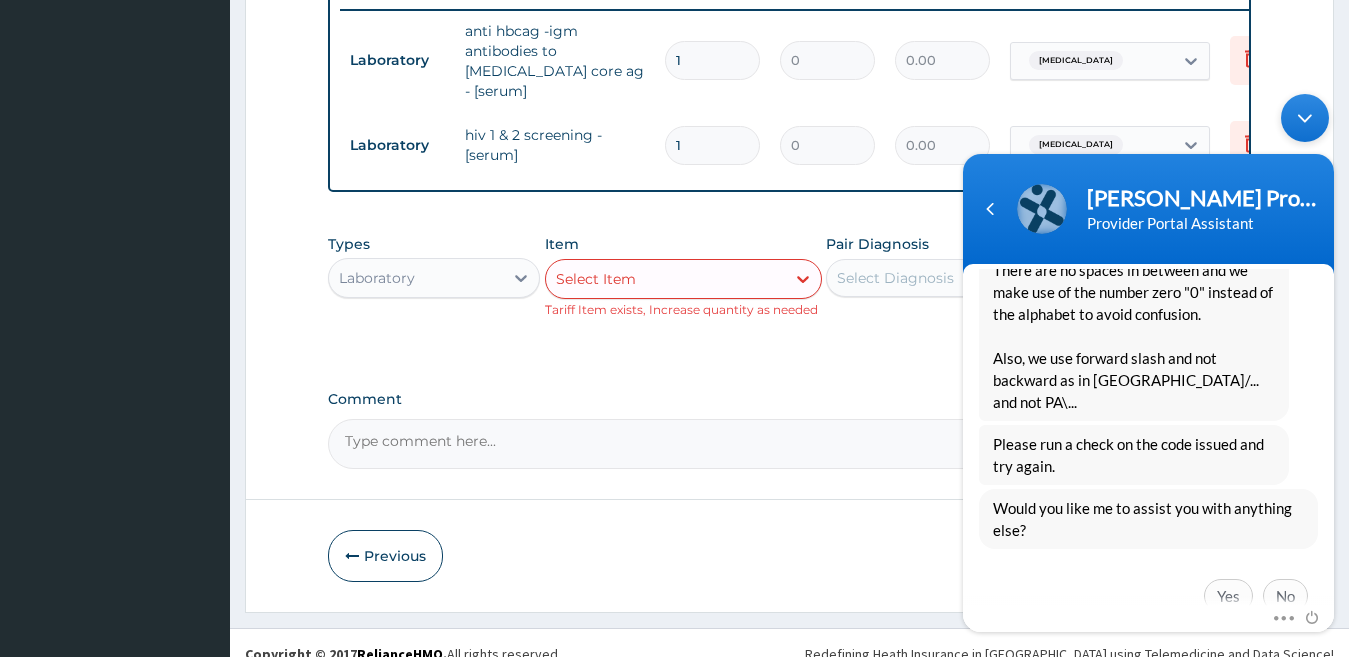 click on "Restart" at bounding box center [1184, 631] 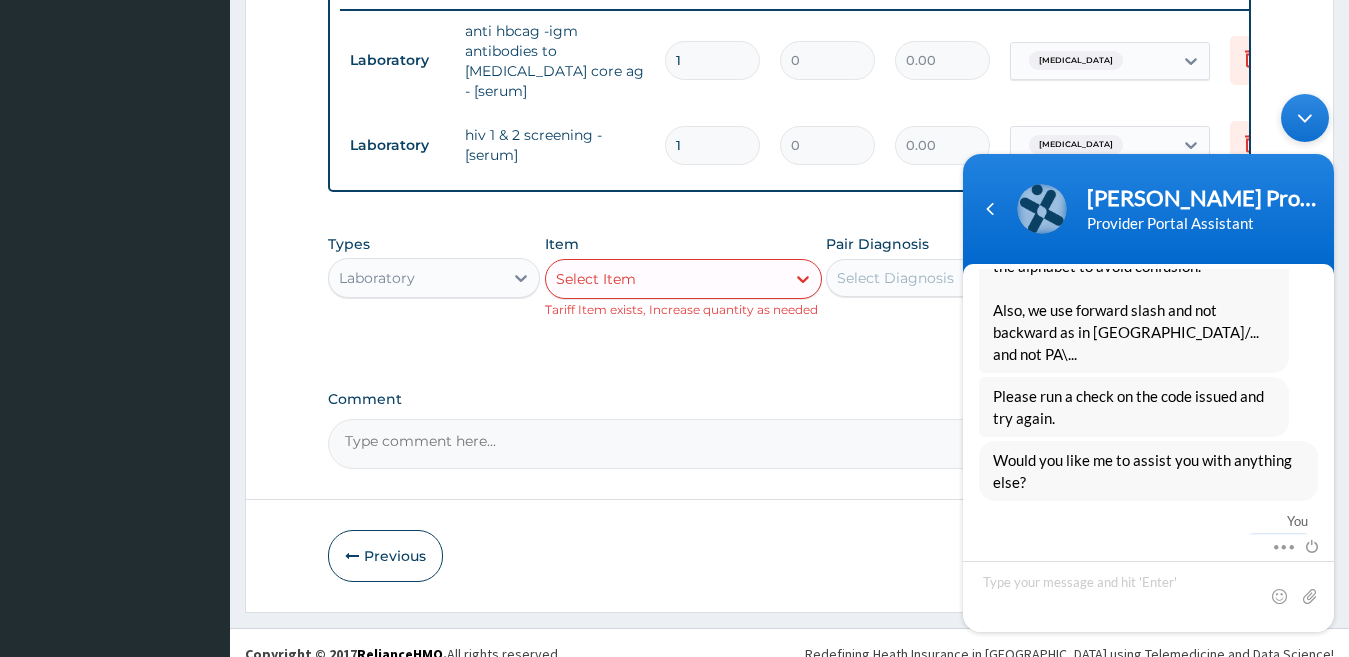 scroll, scrollTop: 2216, scrollLeft: 0, axis: vertical 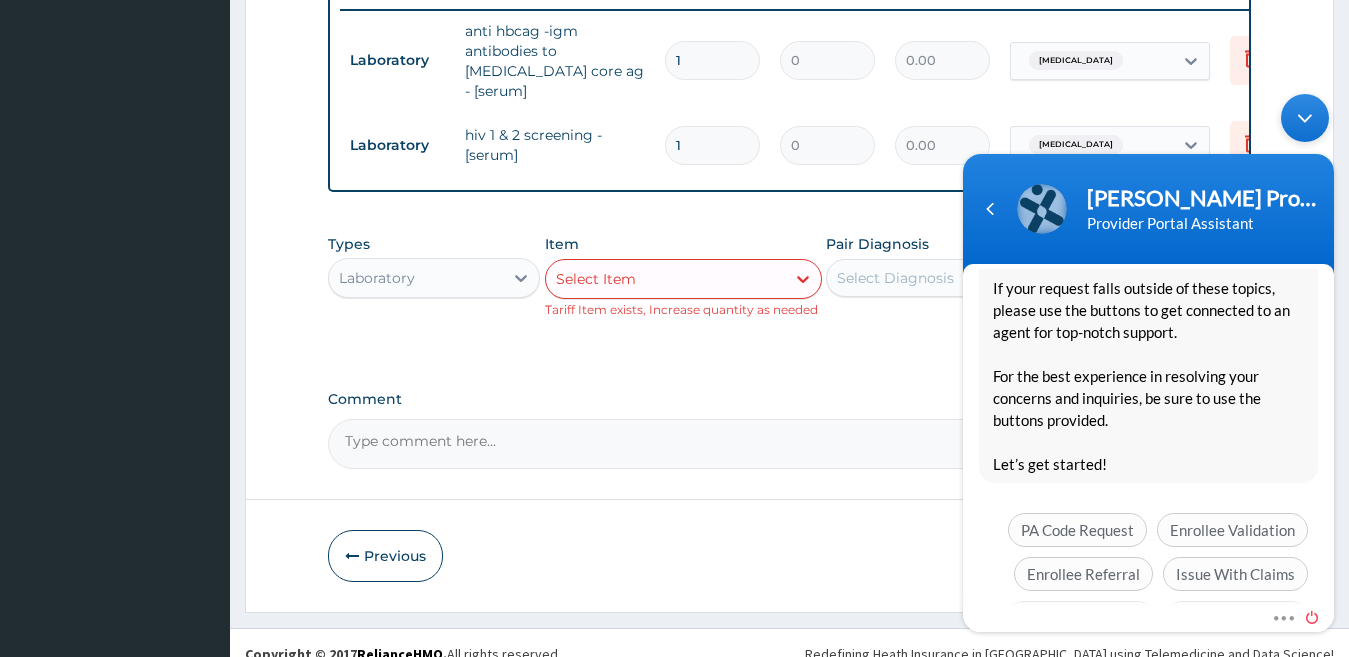 click at bounding box center (1307, 614) 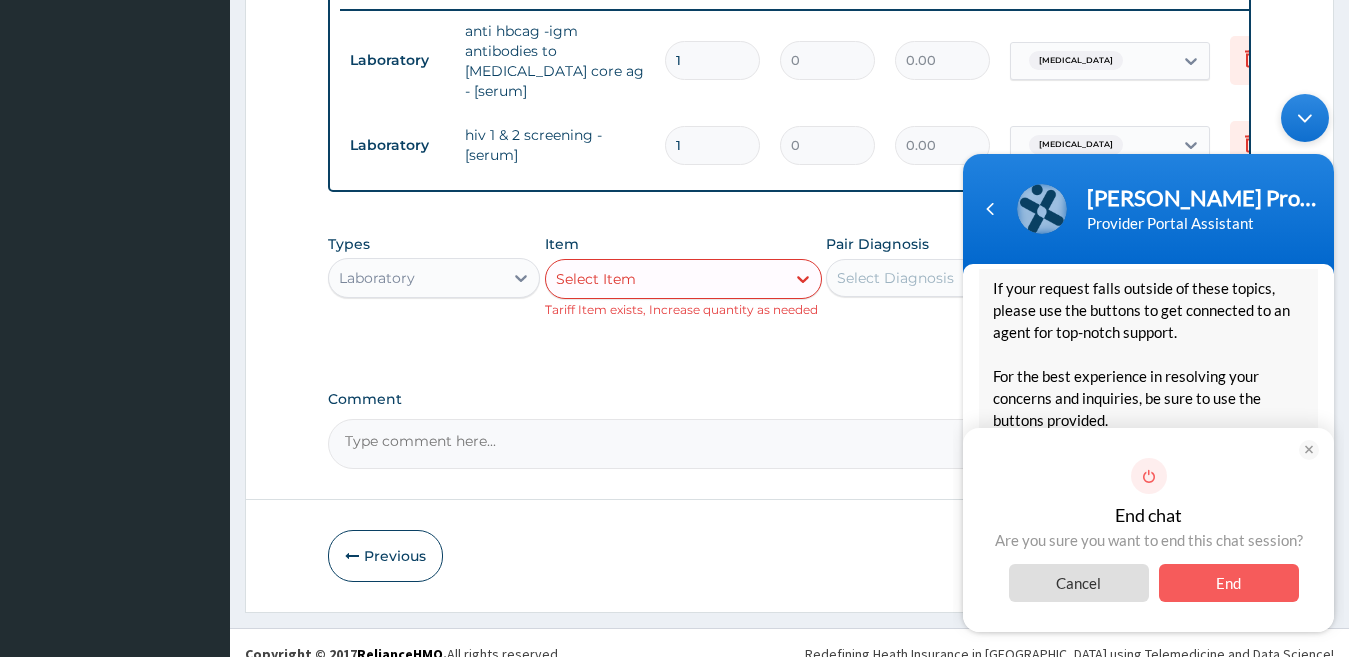 click on "End" at bounding box center [1229, 582] 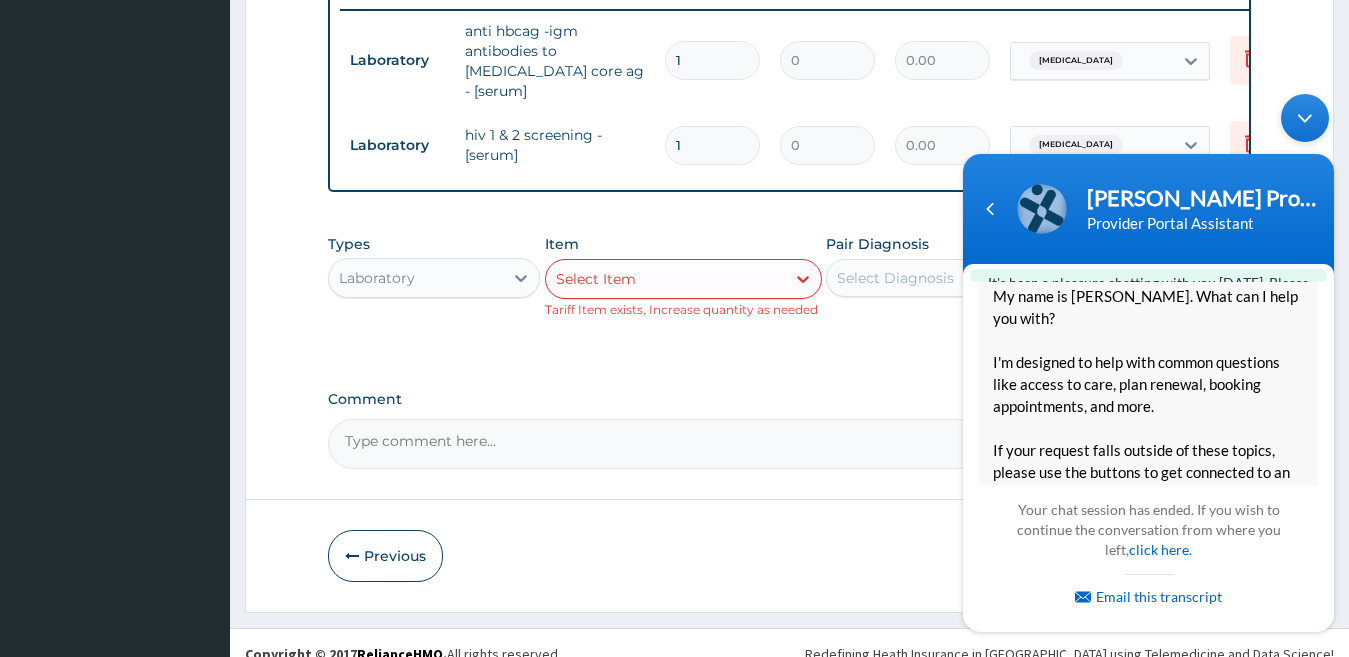 scroll, scrollTop: 2784, scrollLeft: 0, axis: vertical 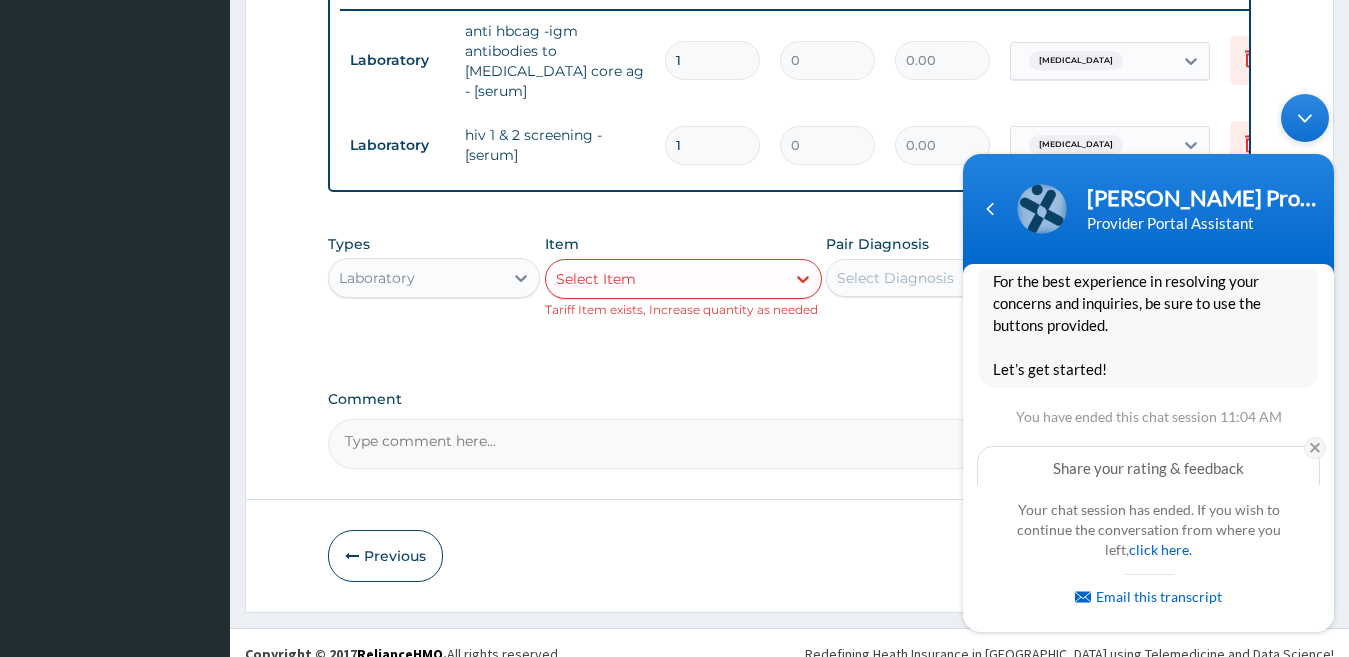 click at bounding box center [1315, 447] 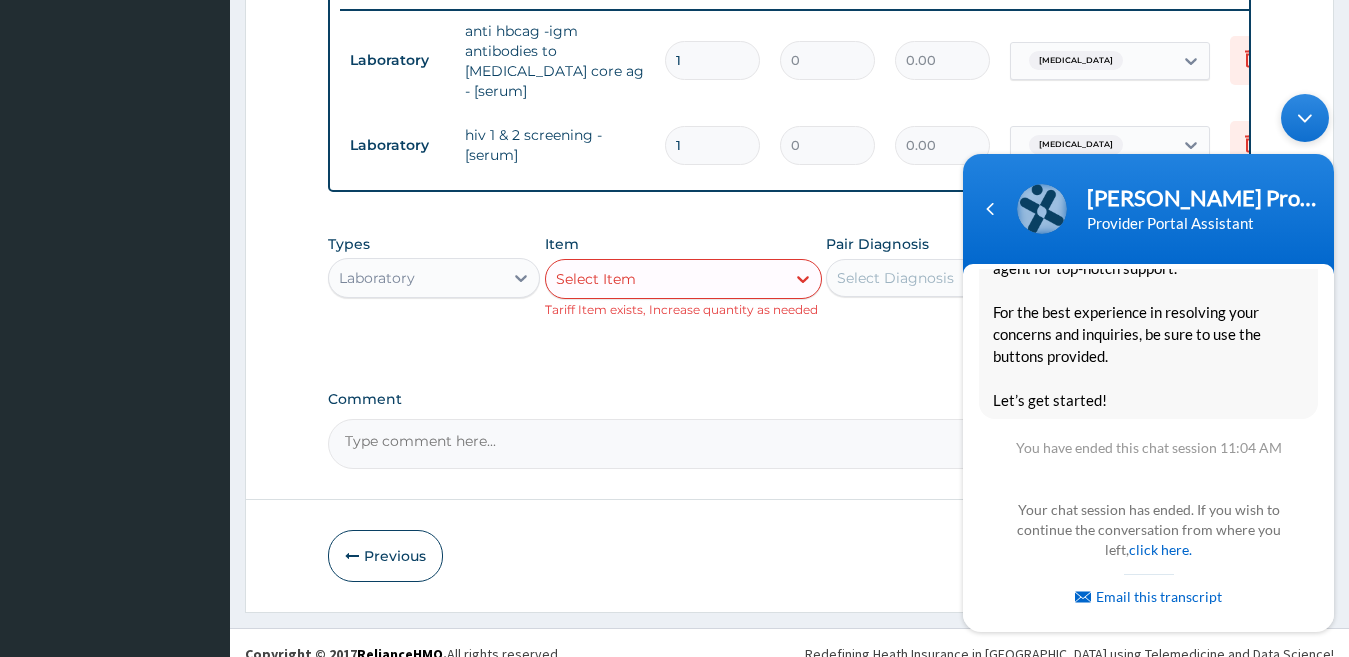 scroll, scrollTop: 2687, scrollLeft: 0, axis: vertical 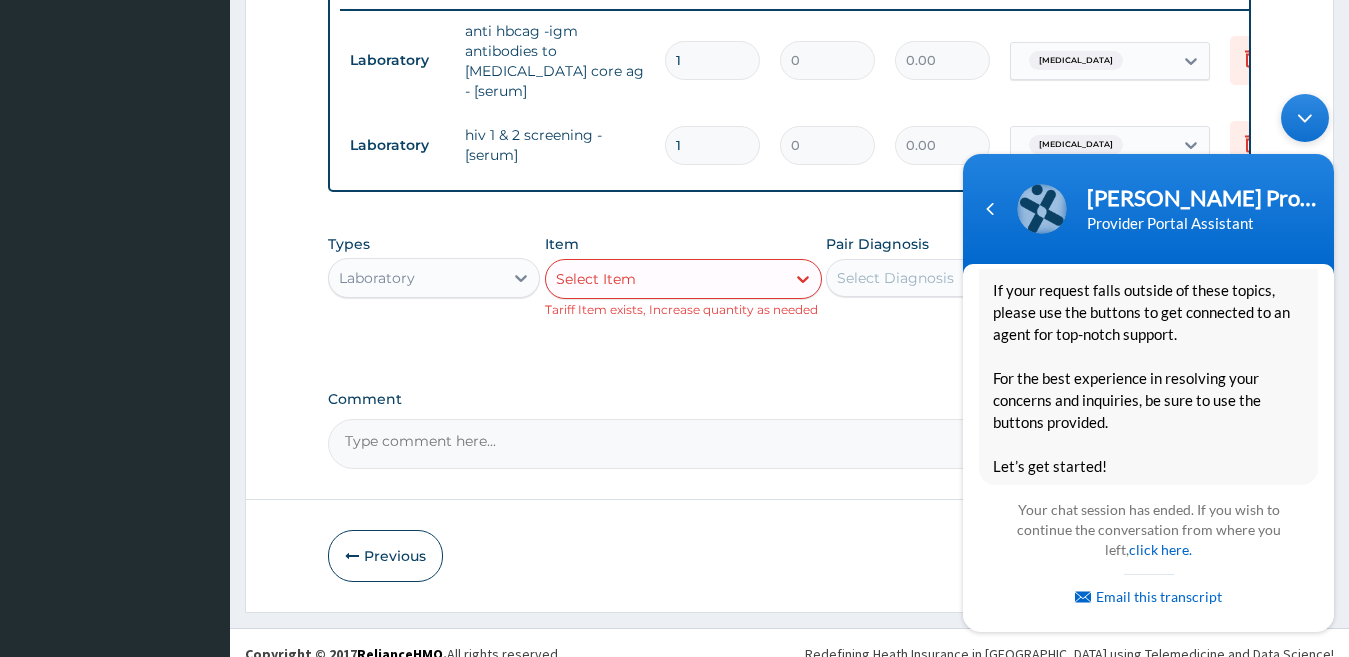 click at bounding box center [1305, 117] 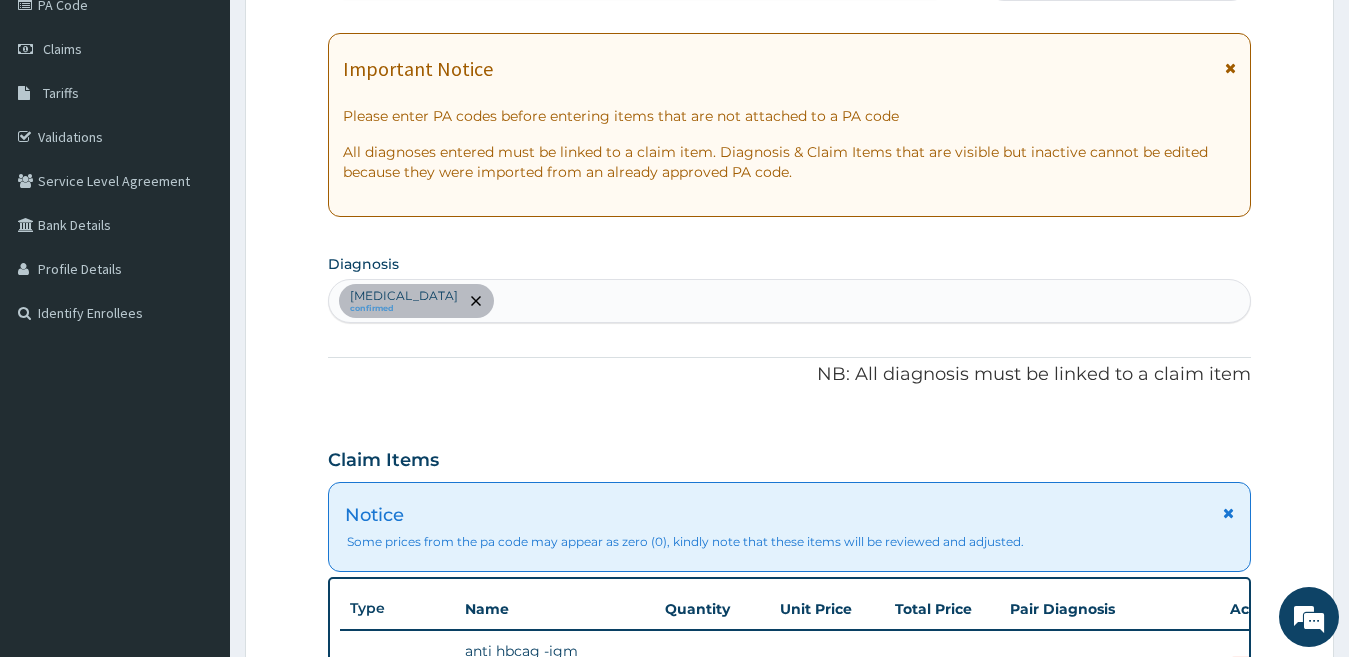 scroll, scrollTop: 0, scrollLeft: 0, axis: both 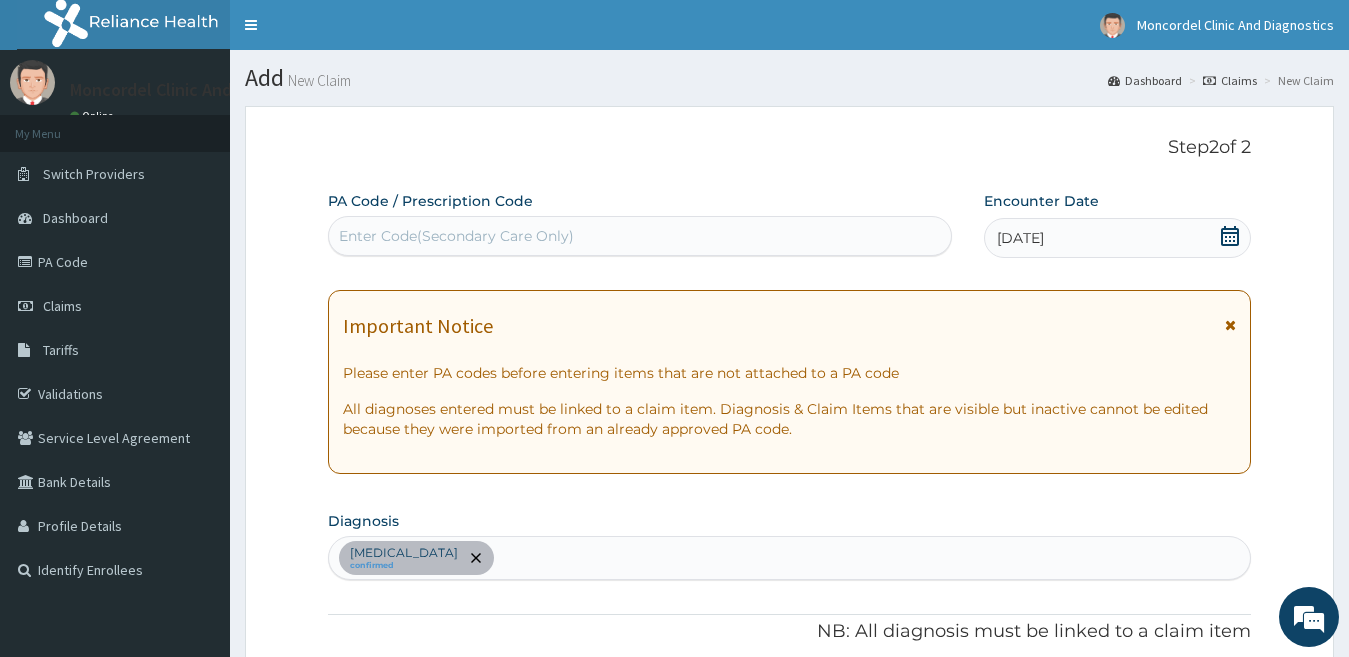 click on "Enter Code(Secondary Care Only)" at bounding box center (640, 236) 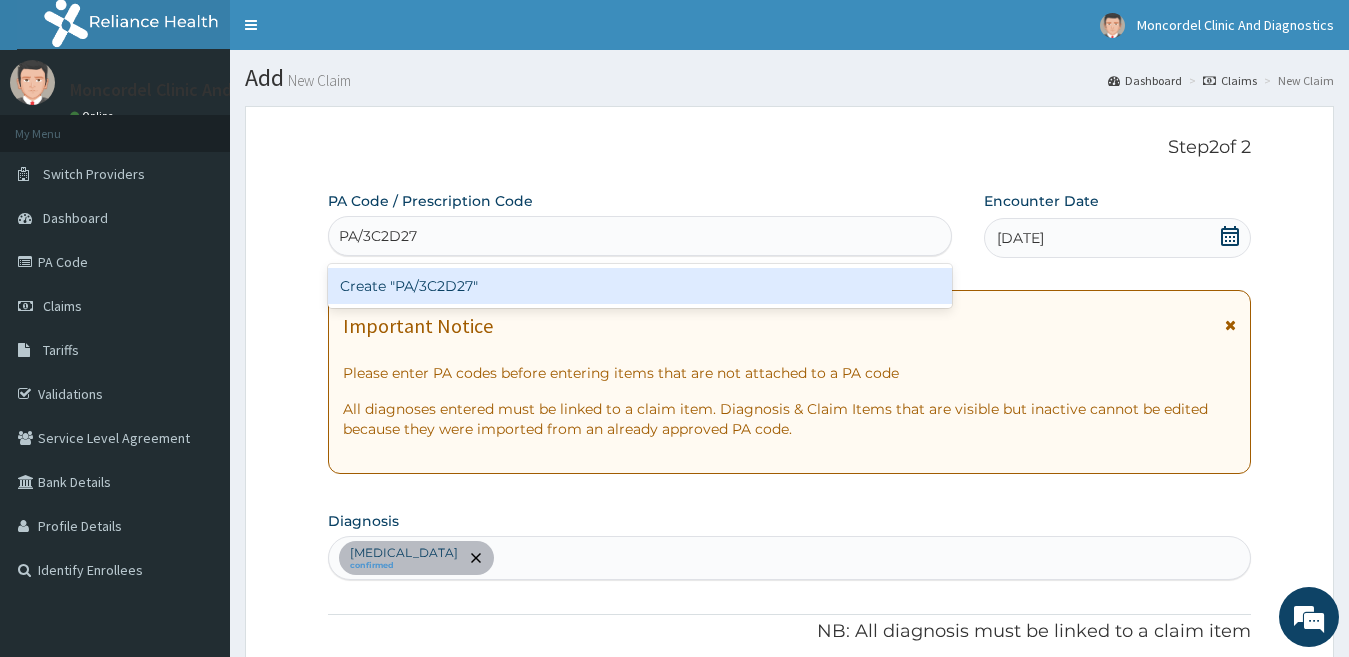 type on "PA/3C2D27" 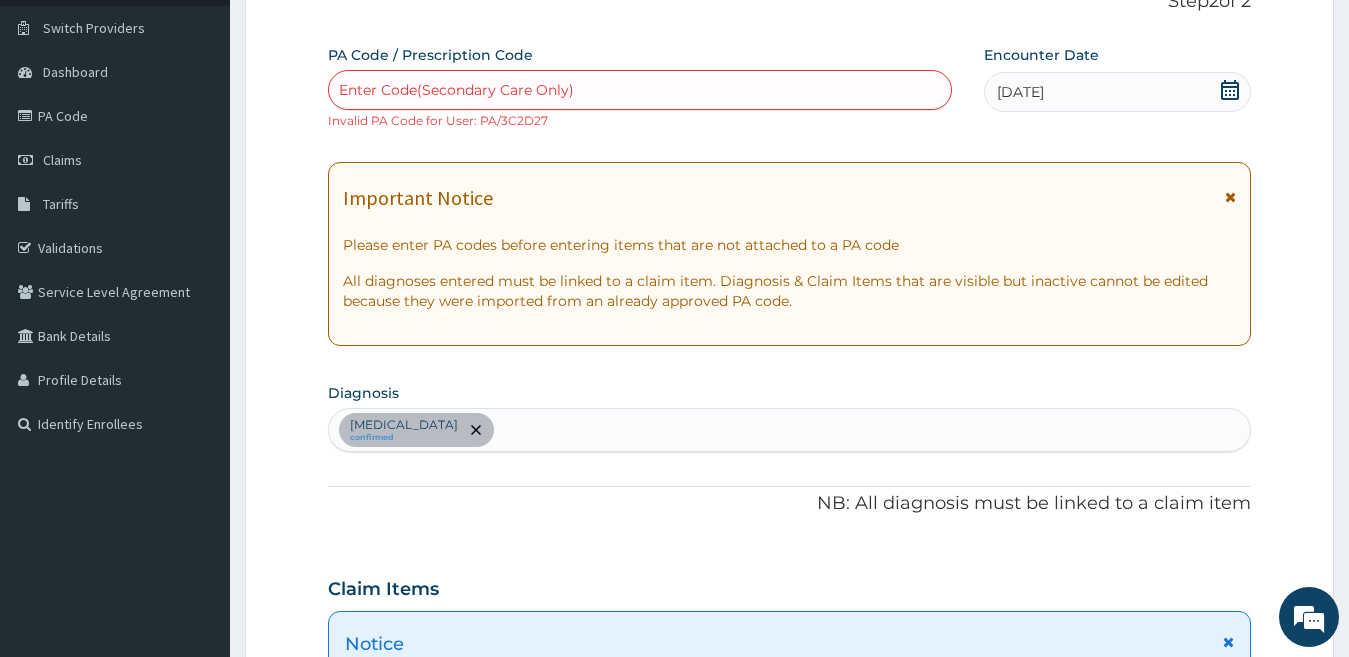 scroll, scrollTop: 0, scrollLeft: 0, axis: both 